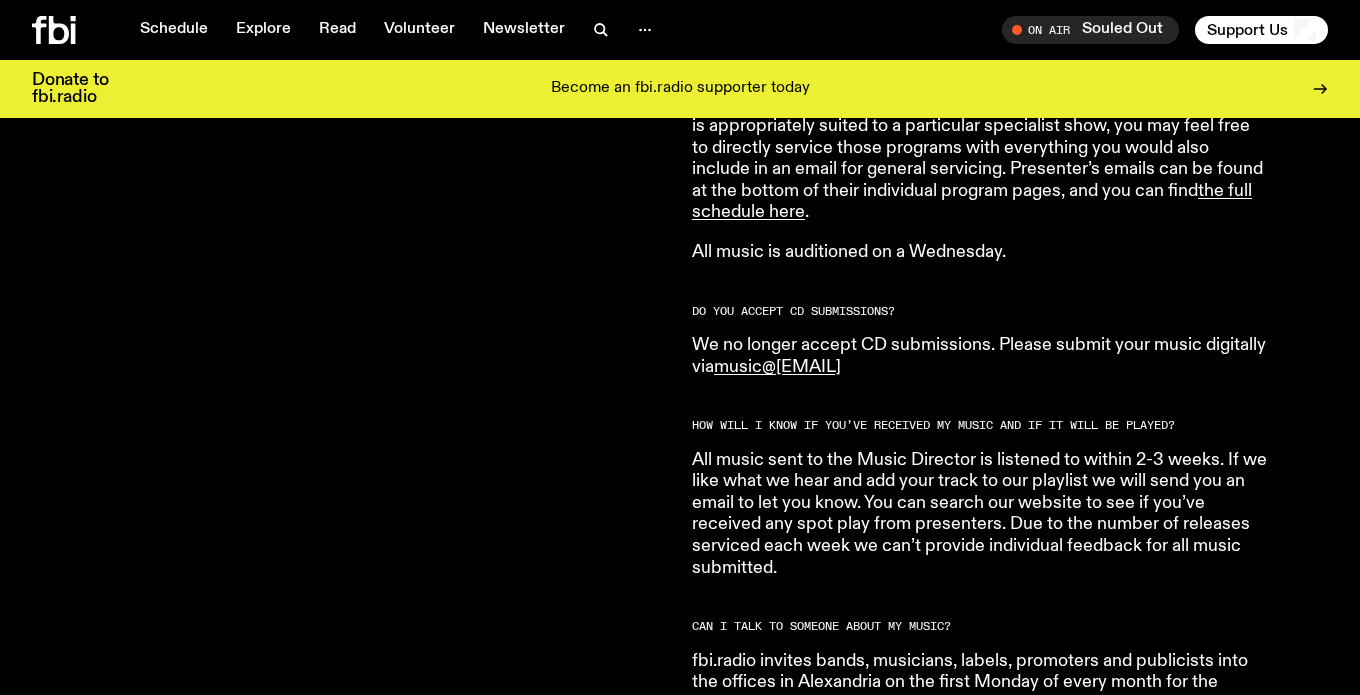 scroll, scrollTop: 1452, scrollLeft: 0, axis: vertical 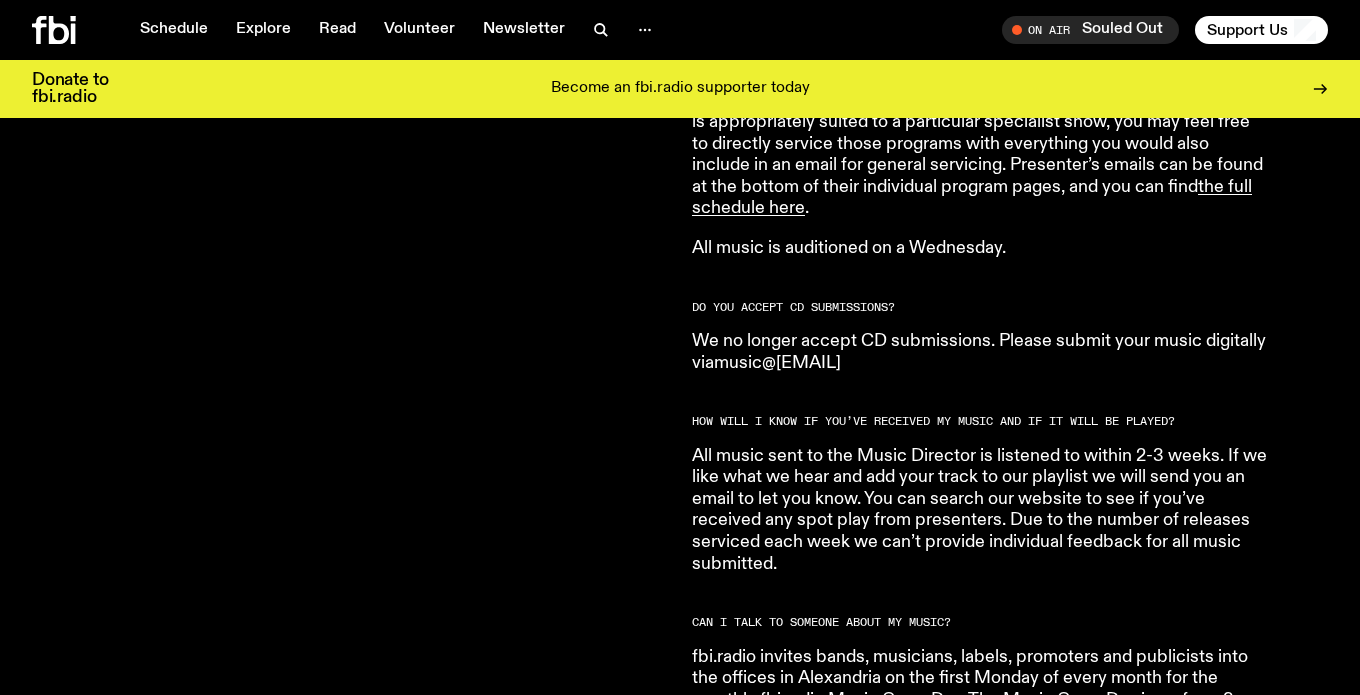 click on "music@fbiradio.com" at bounding box center [777, 363] 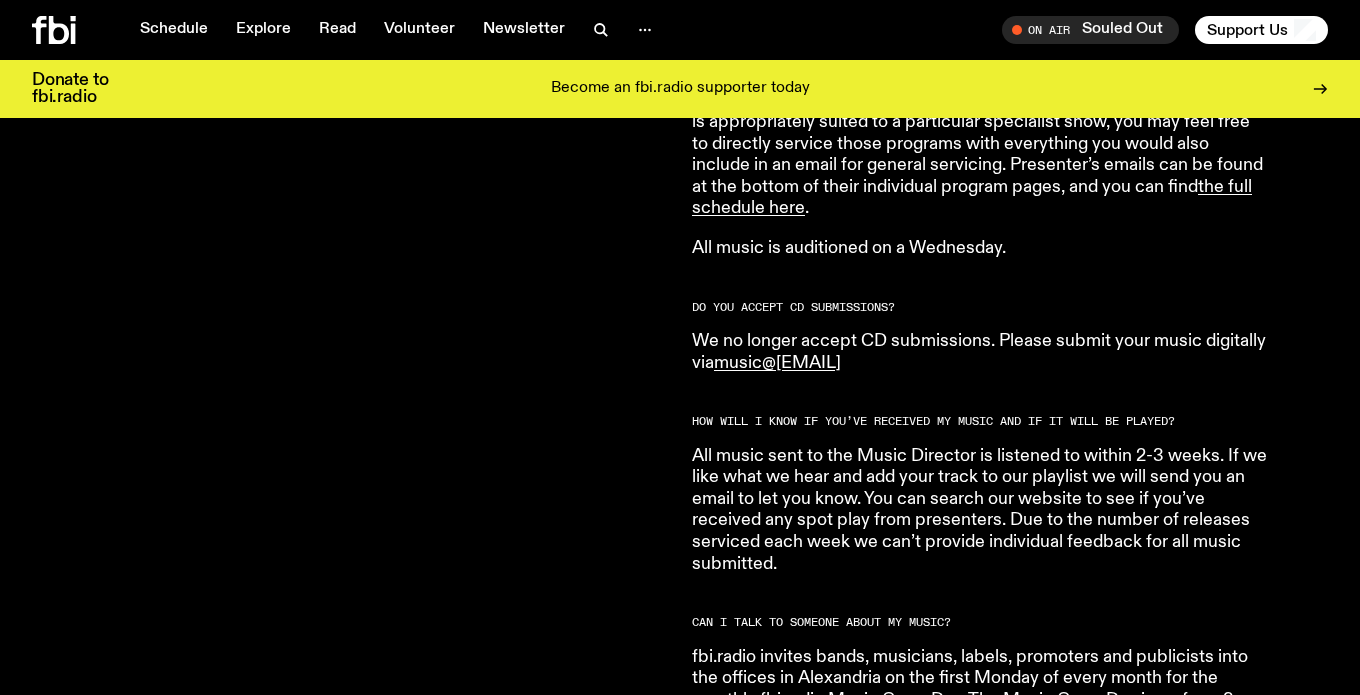 copy on "music@fbiradio.com" 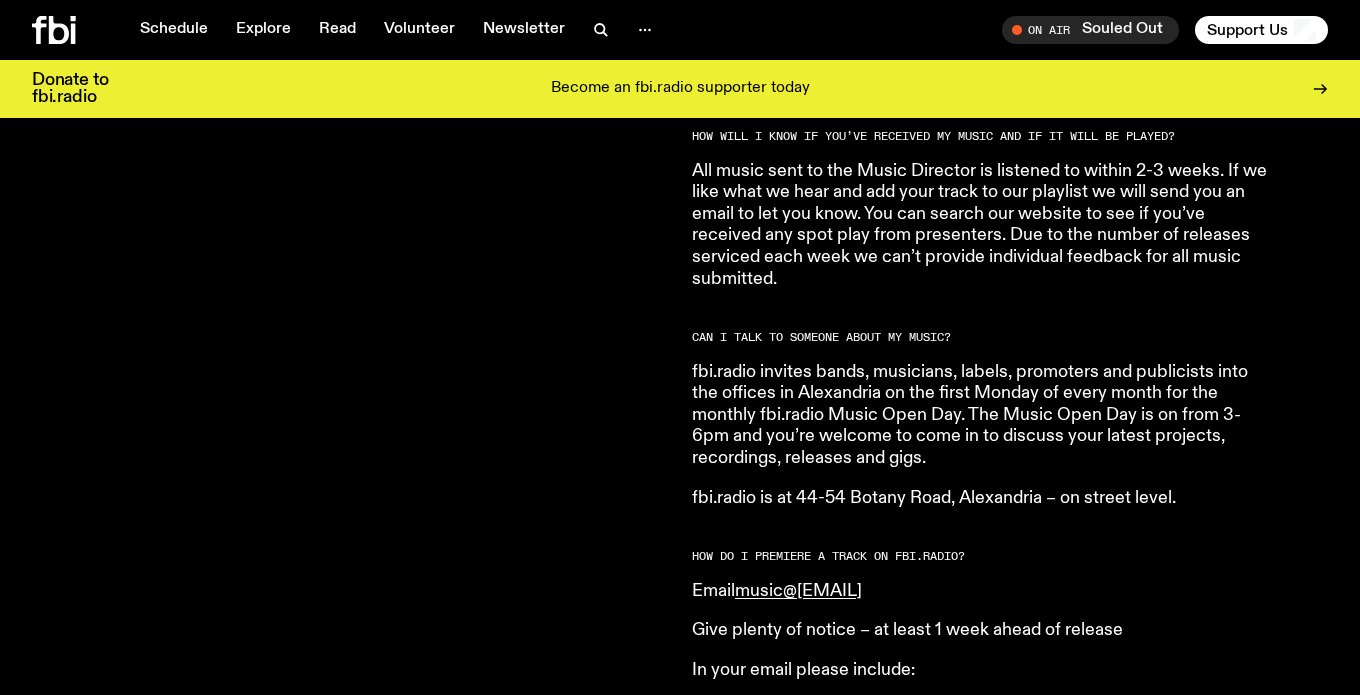scroll, scrollTop: 1732, scrollLeft: 0, axis: vertical 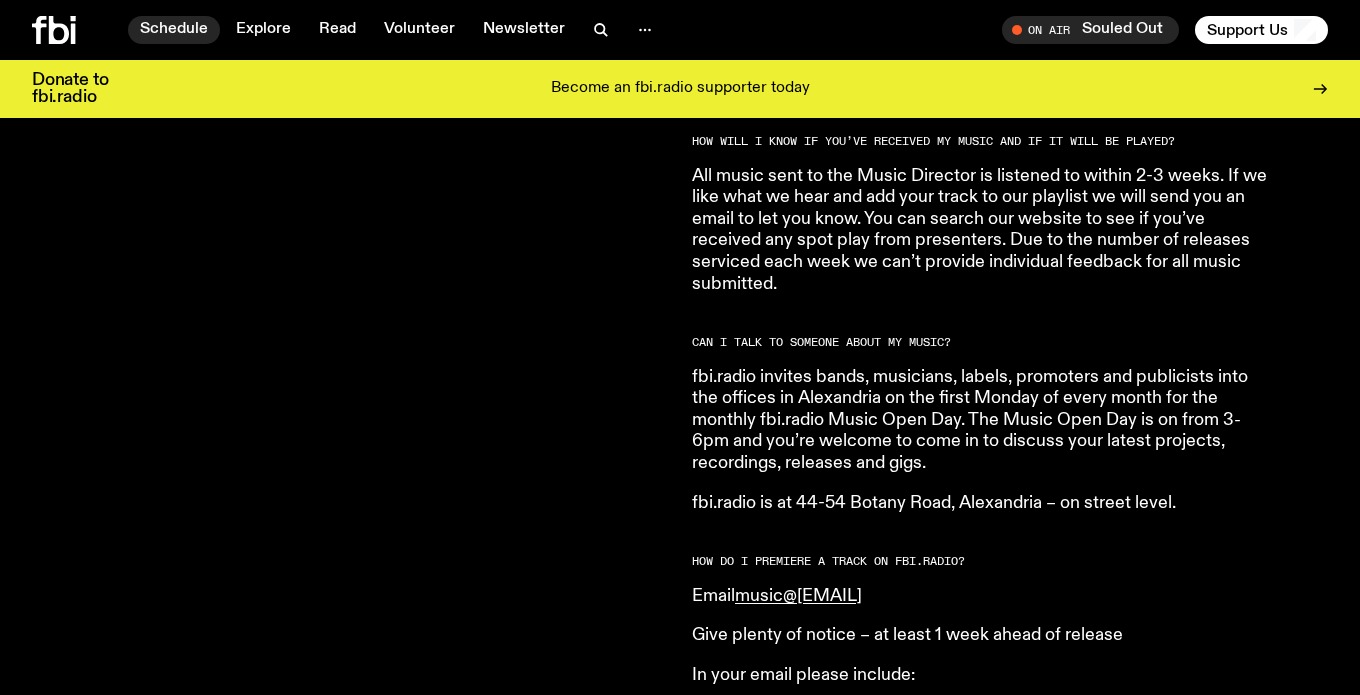click on "Schedule" at bounding box center [174, 30] 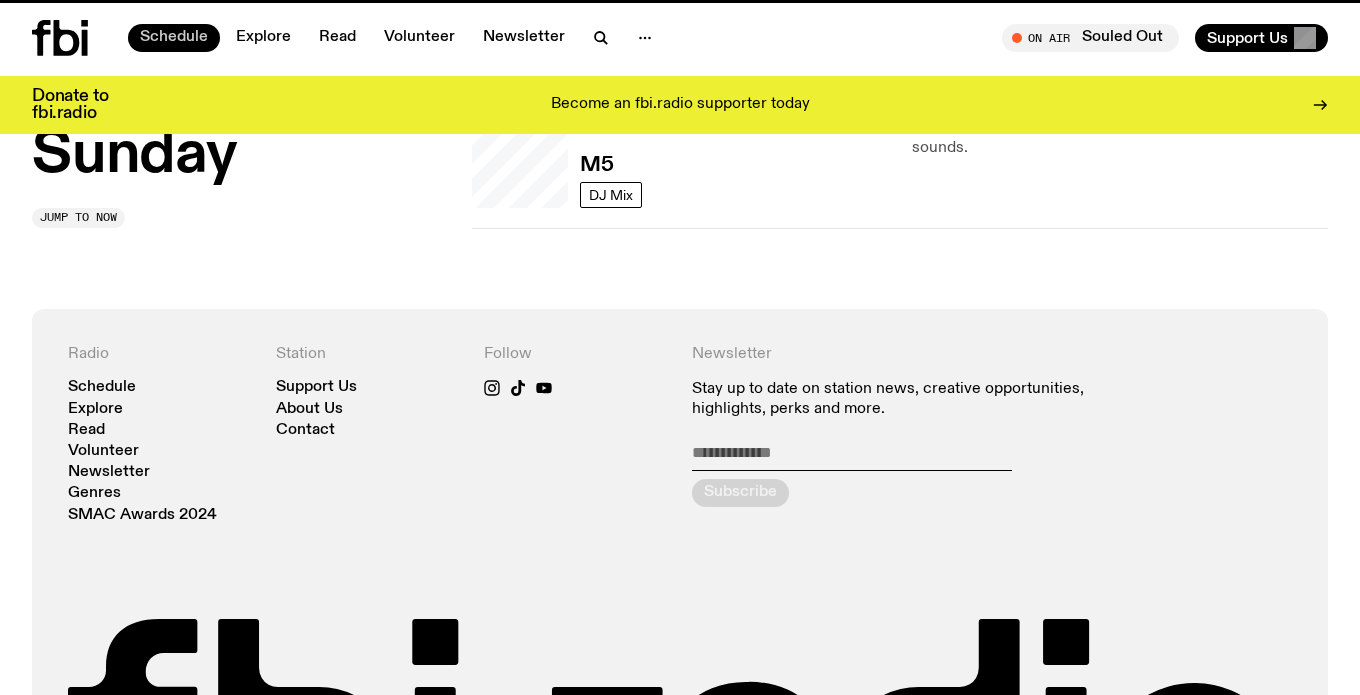 scroll, scrollTop: 0, scrollLeft: 0, axis: both 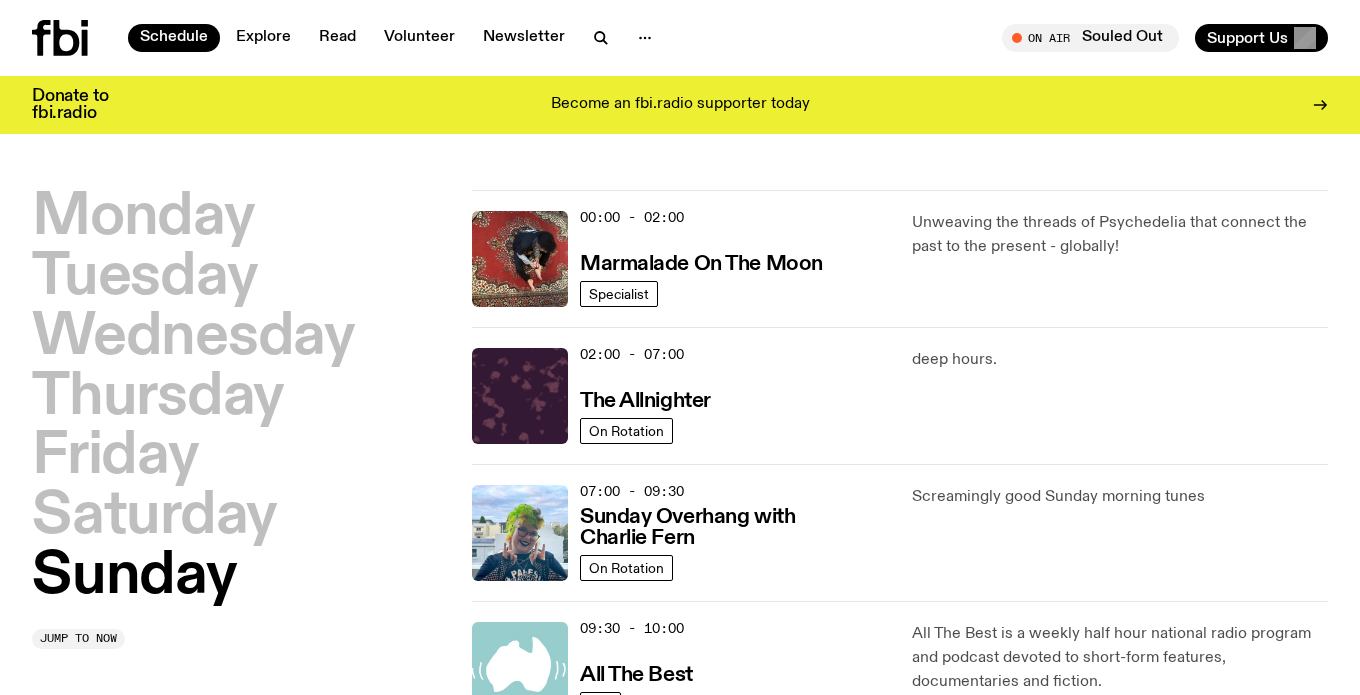 click on "Schedule Explore Read Volunteer Newsletter" at bounding box center [352, 38] 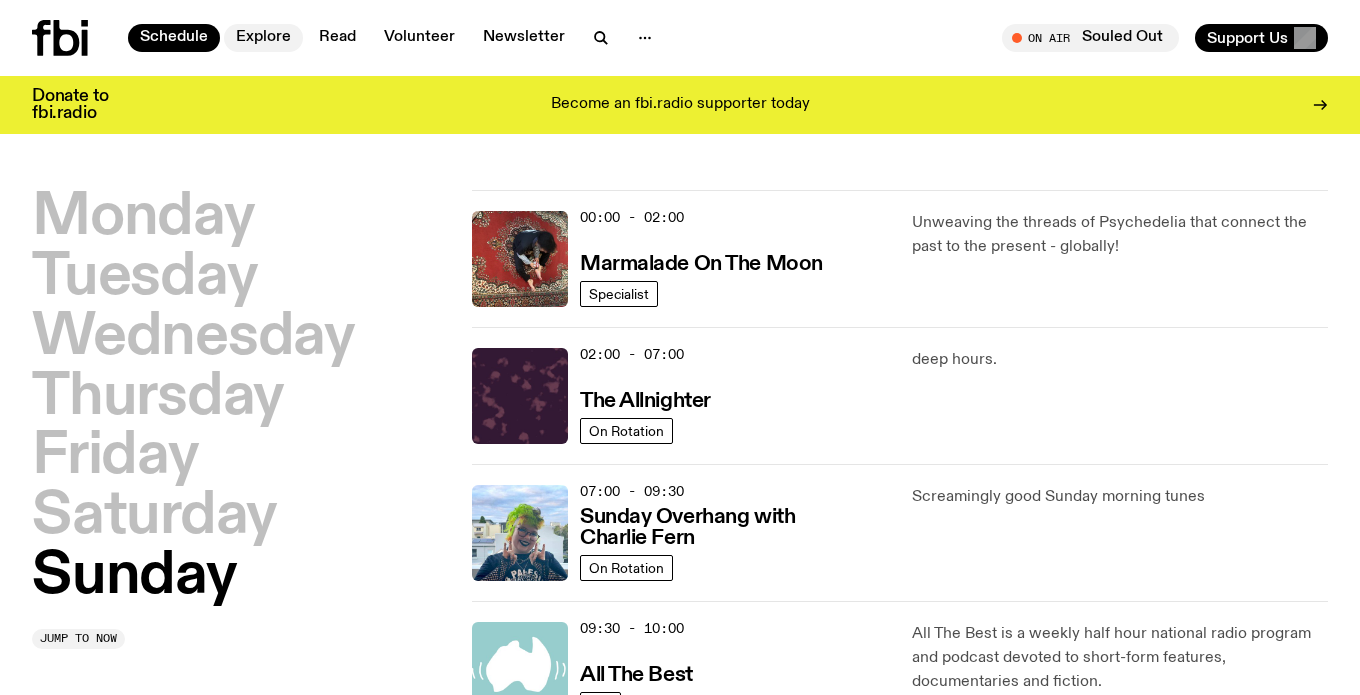 click on "Explore" at bounding box center (263, 38) 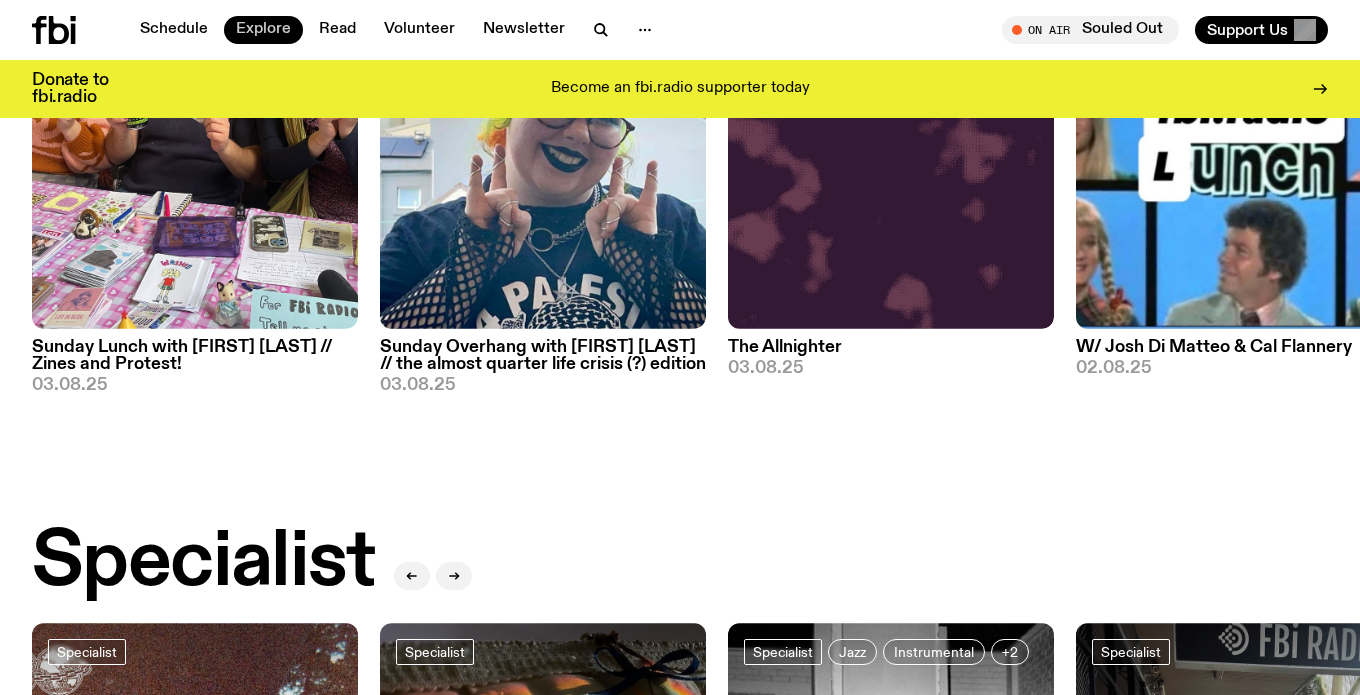 scroll, scrollTop: 1115, scrollLeft: 0, axis: vertical 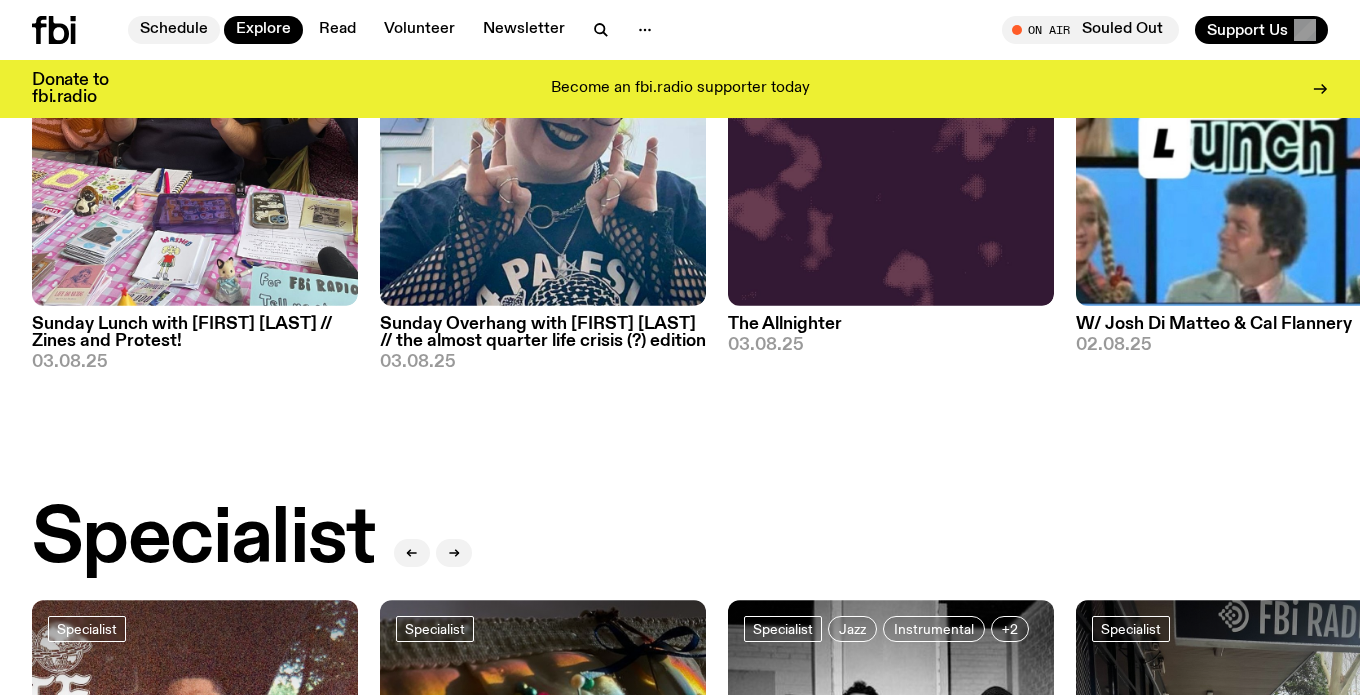 click on "Schedule" at bounding box center (174, 30) 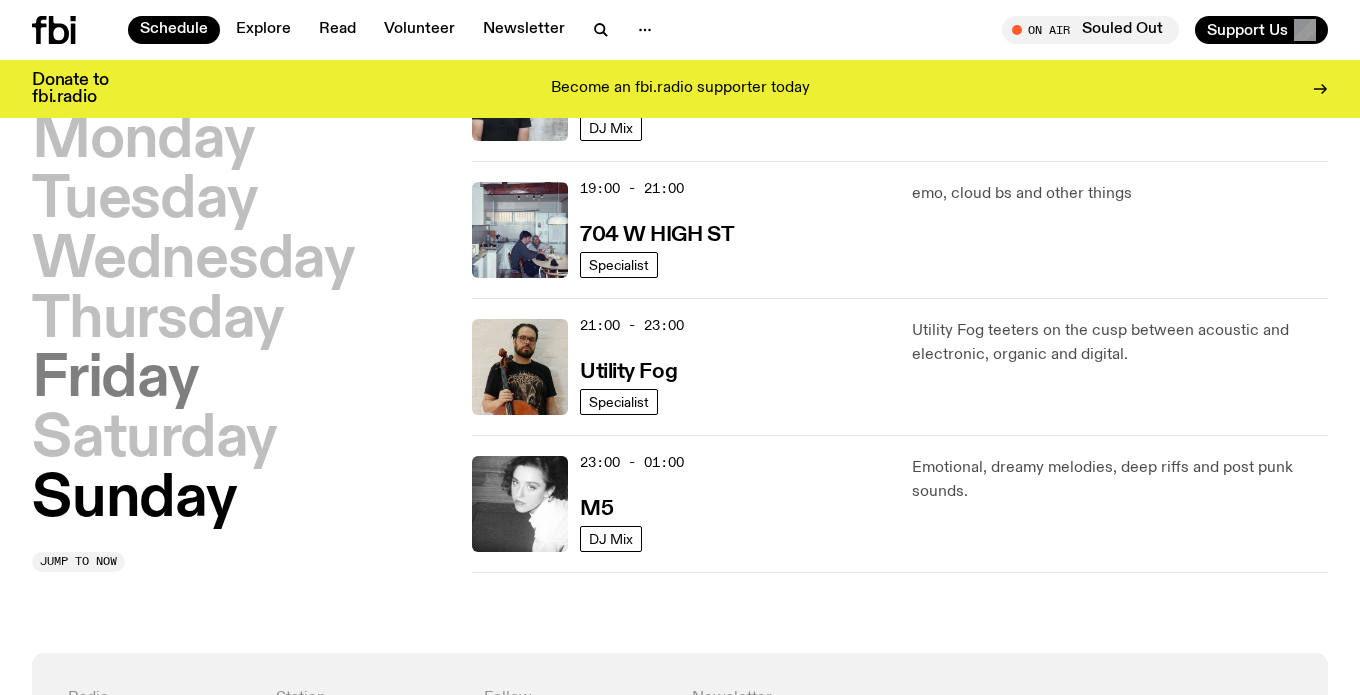 scroll, scrollTop: 1458, scrollLeft: 0, axis: vertical 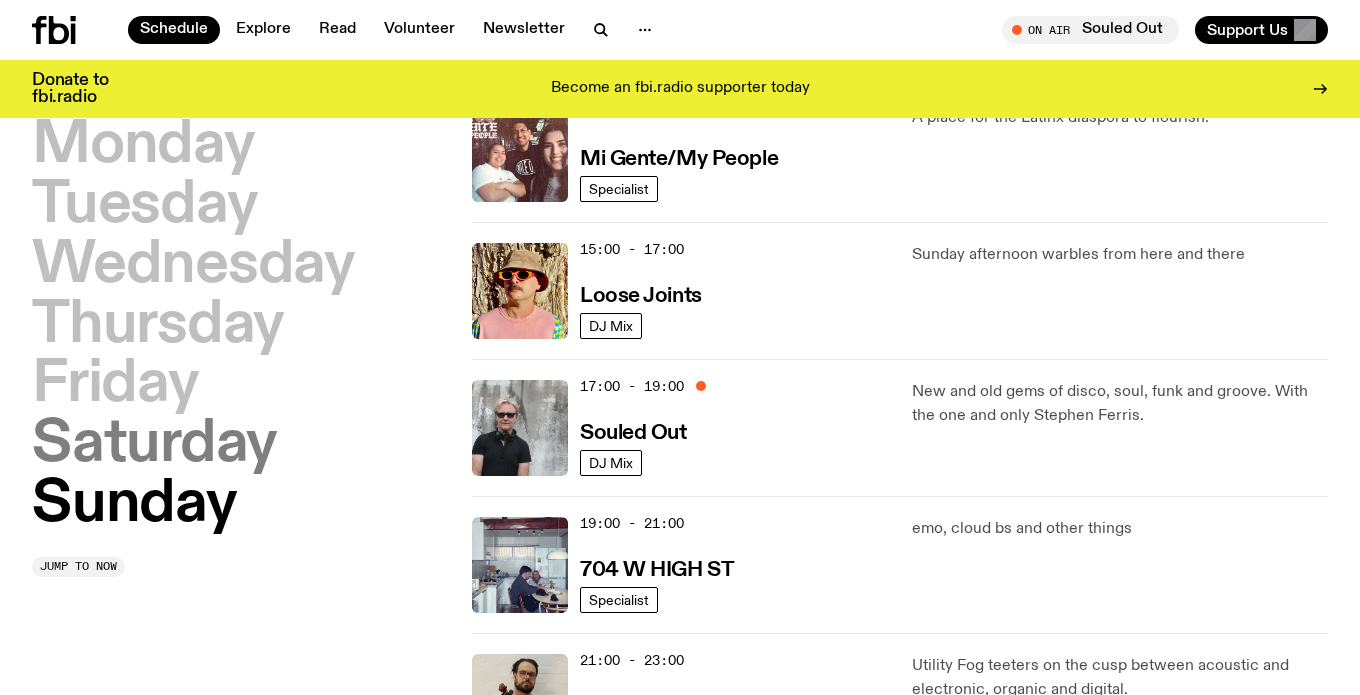click on "Saturday" at bounding box center (154, 445) 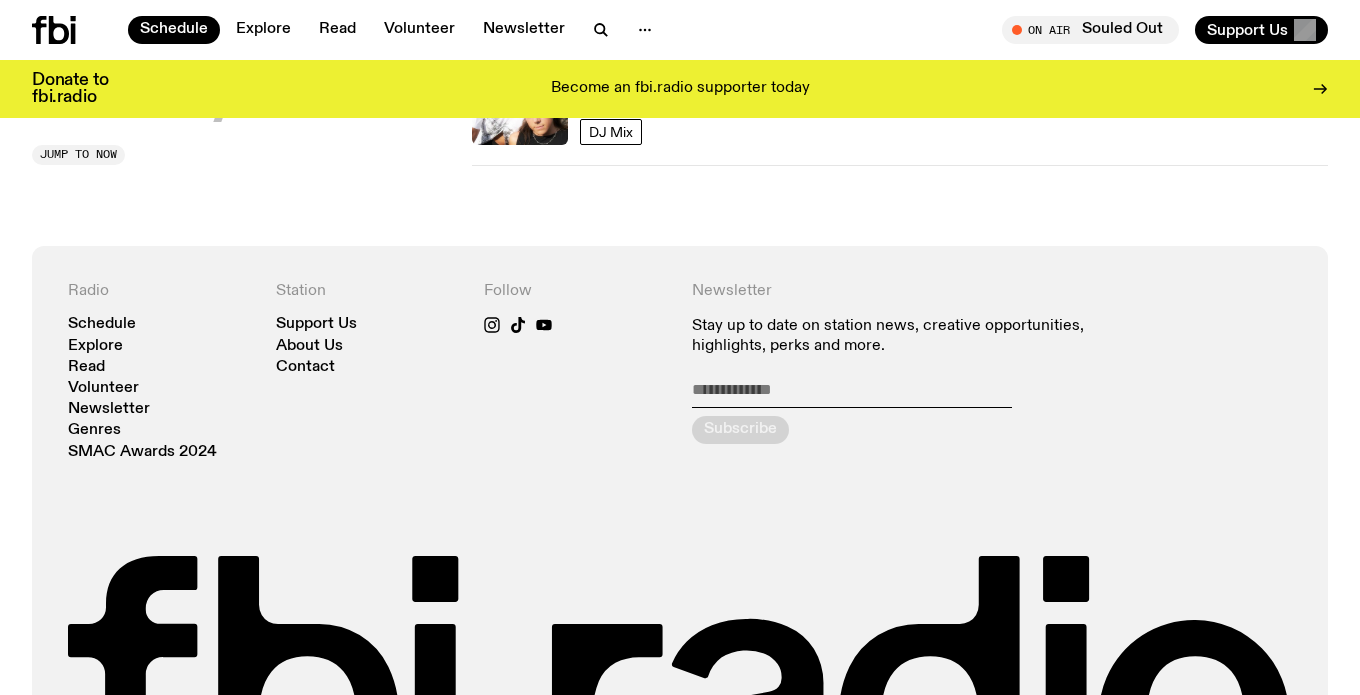 scroll, scrollTop: 1151, scrollLeft: 0, axis: vertical 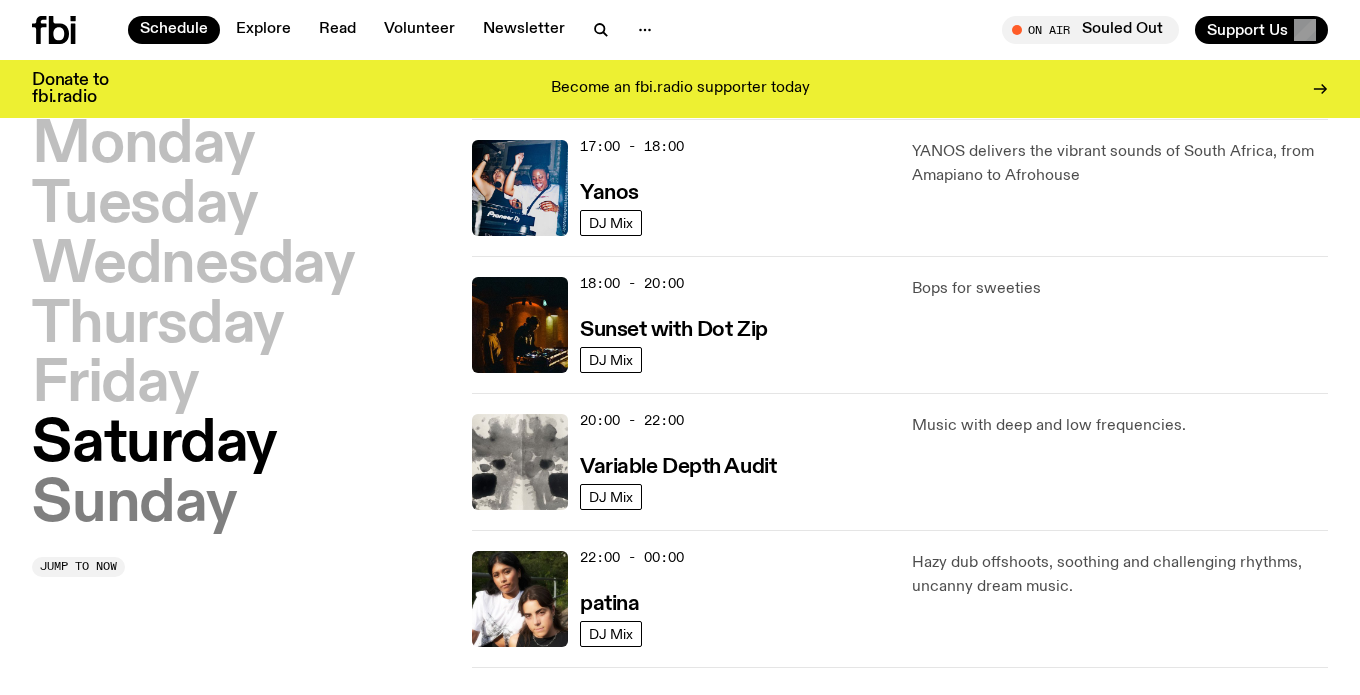 click on "Sunday" at bounding box center [134, 505] 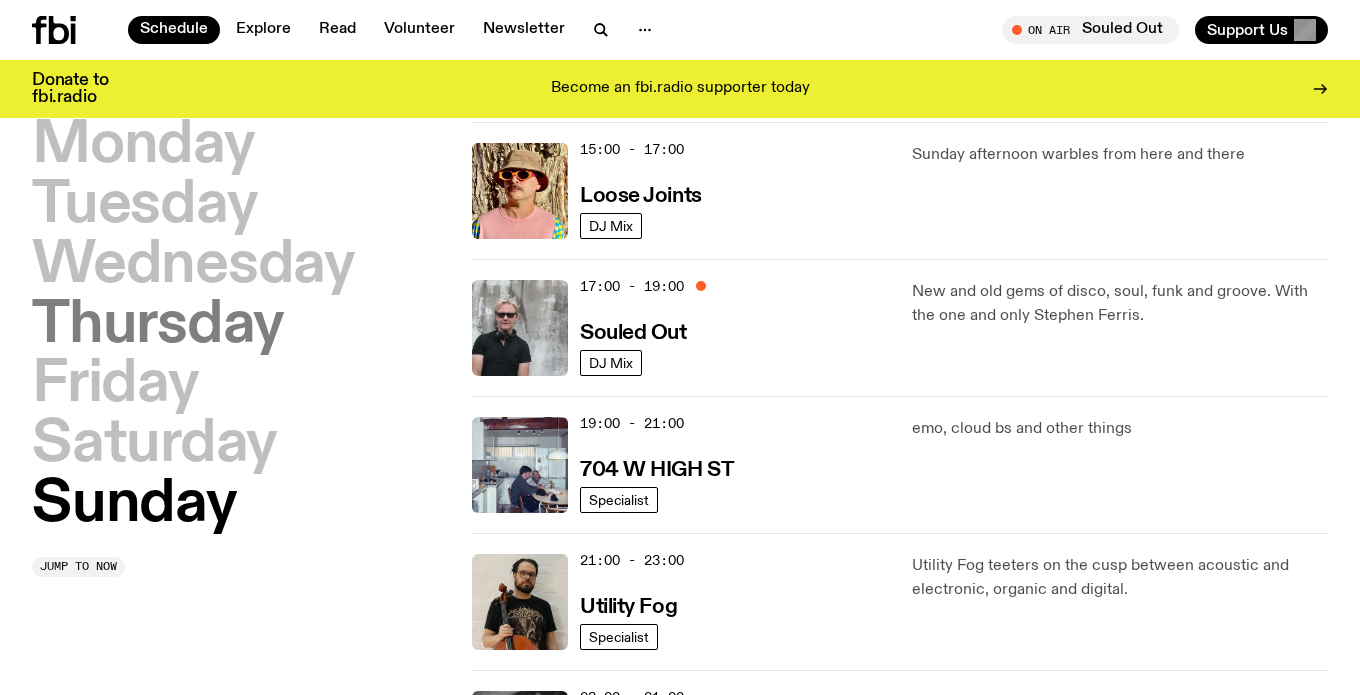 scroll, scrollTop: 1165, scrollLeft: 0, axis: vertical 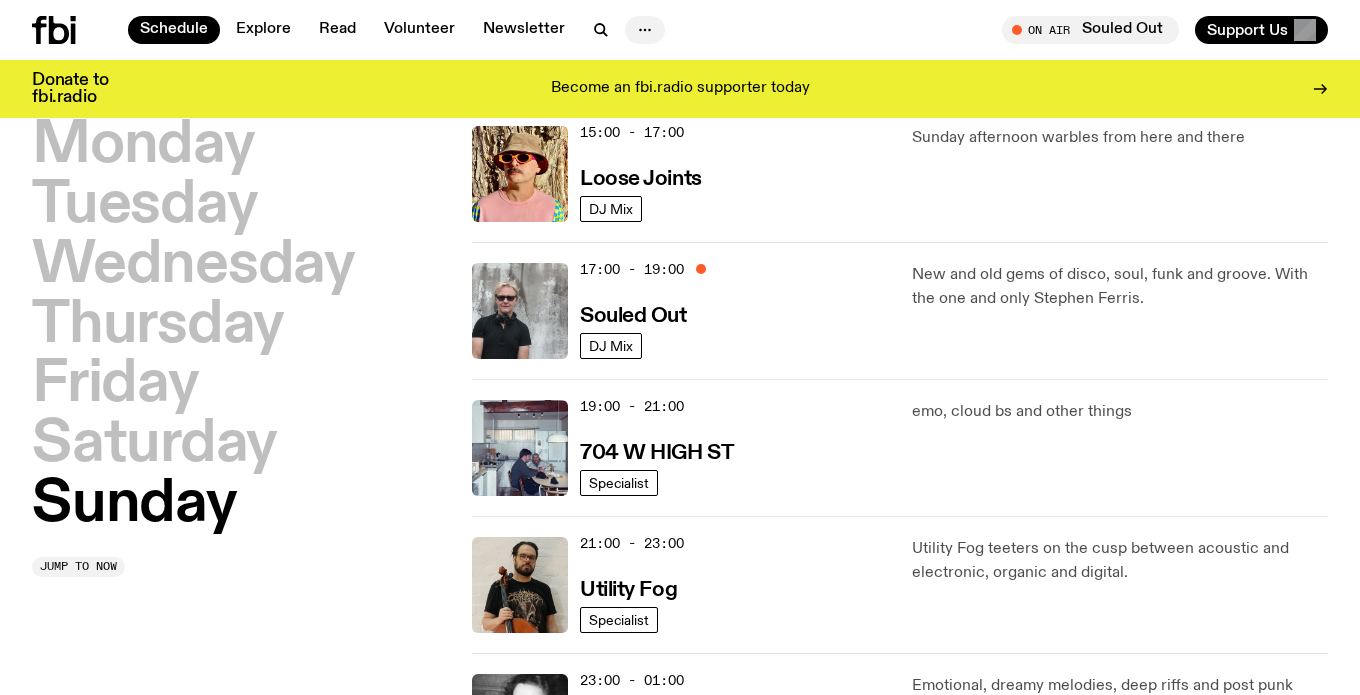 click 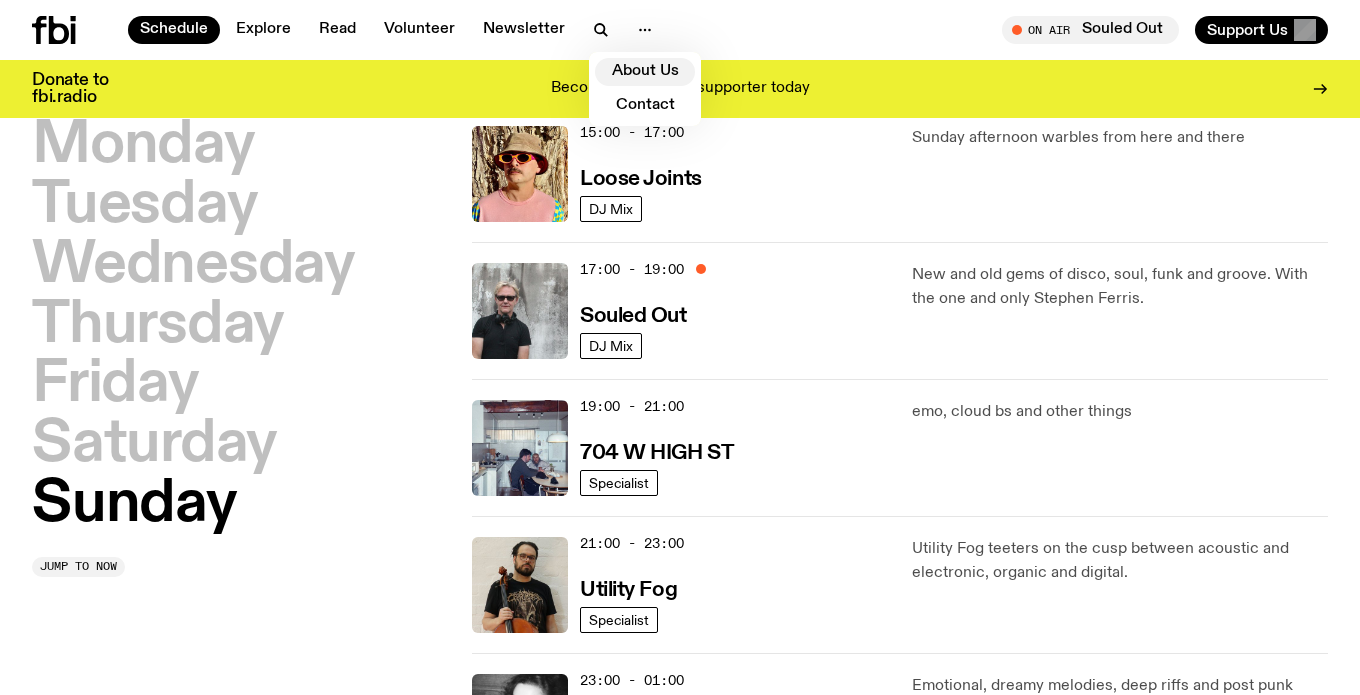 click on "About Us" 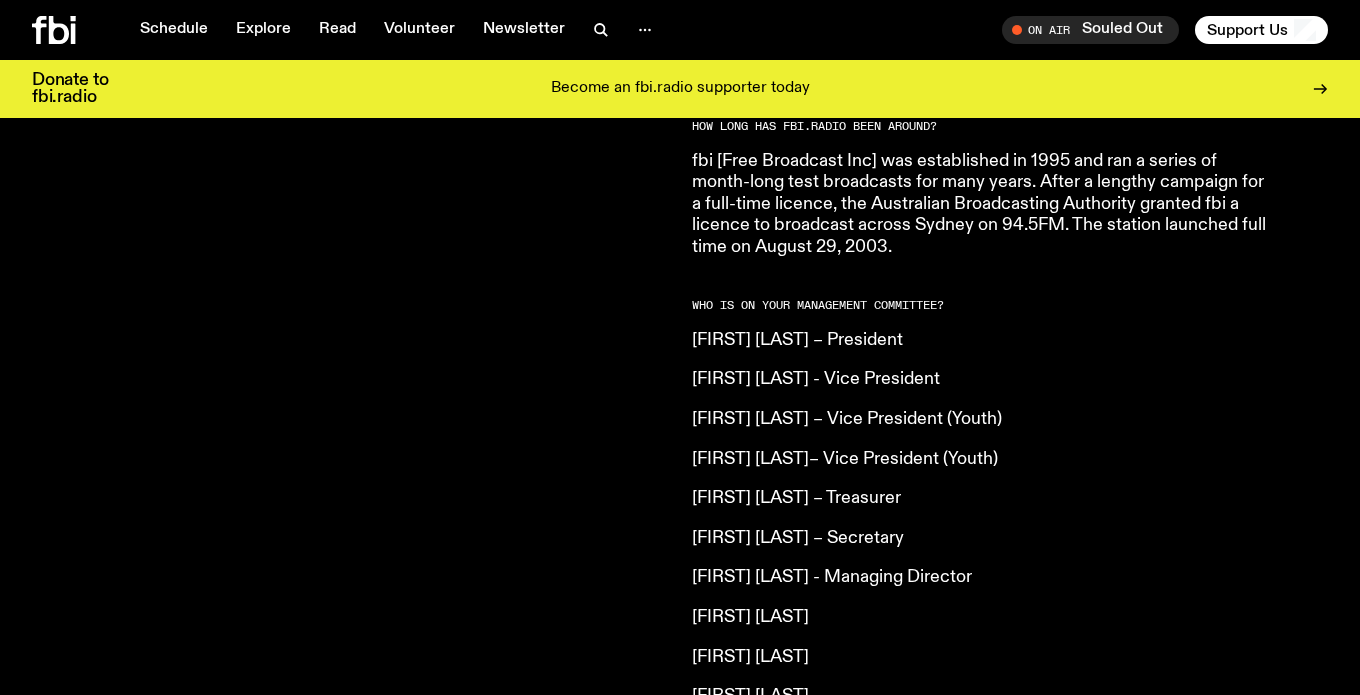 scroll, scrollTop: 643, scrollLeft: 0, axis: vertical 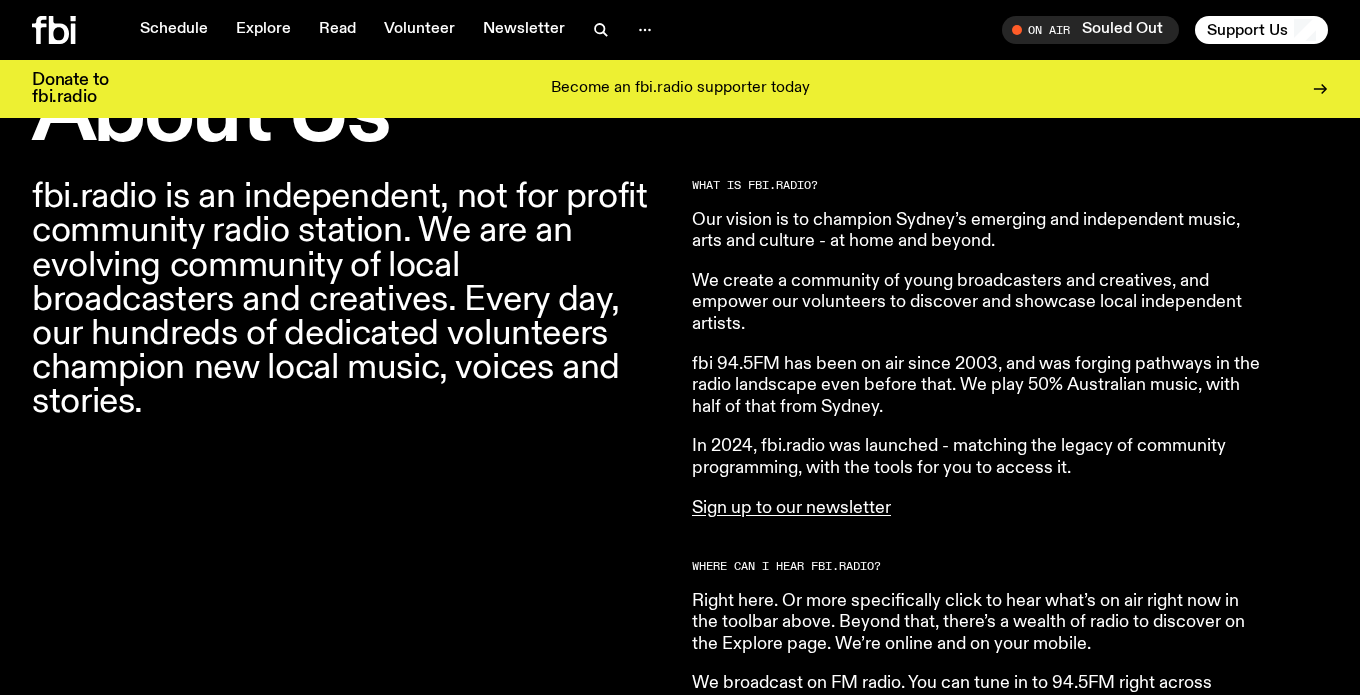click on "Schedule Explore Read Volunteer Newsletter On Air Souled Out Tune in live On Air Souled Out Tune in live Support Us" at bounding box center [680, 30] 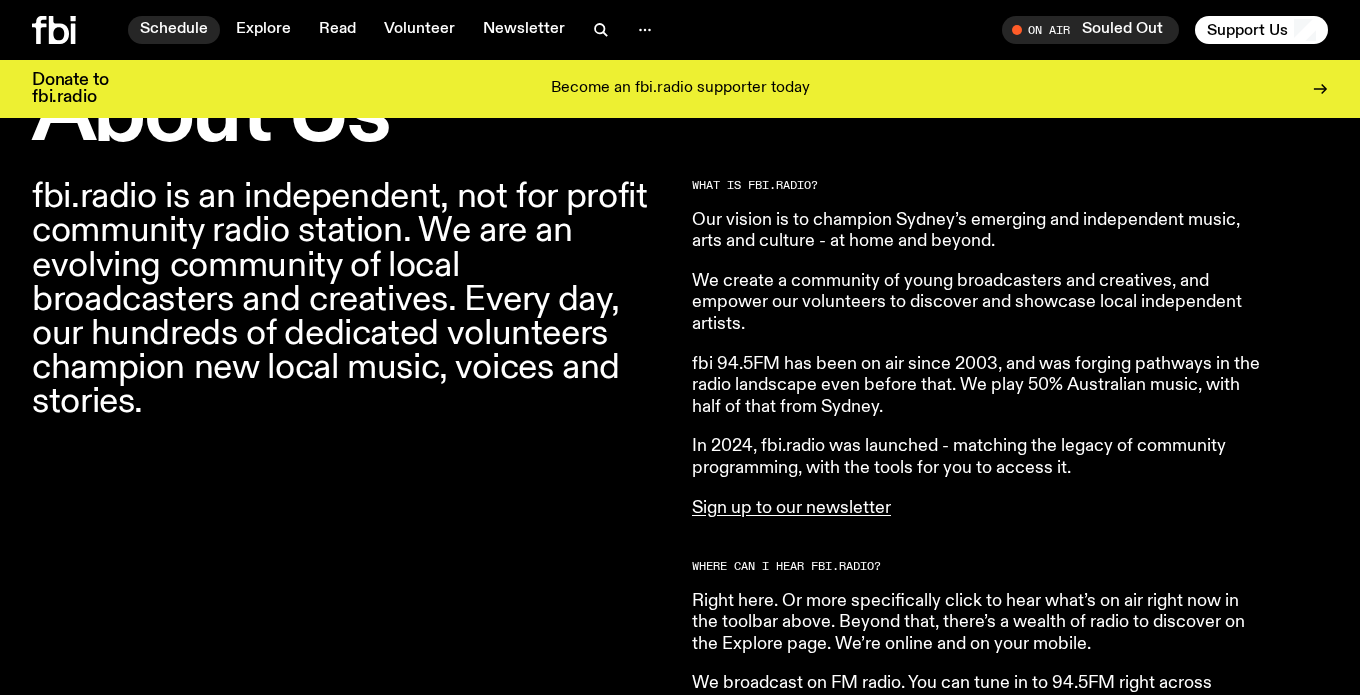 click on "Schedule" at bounding box center [174, 30] 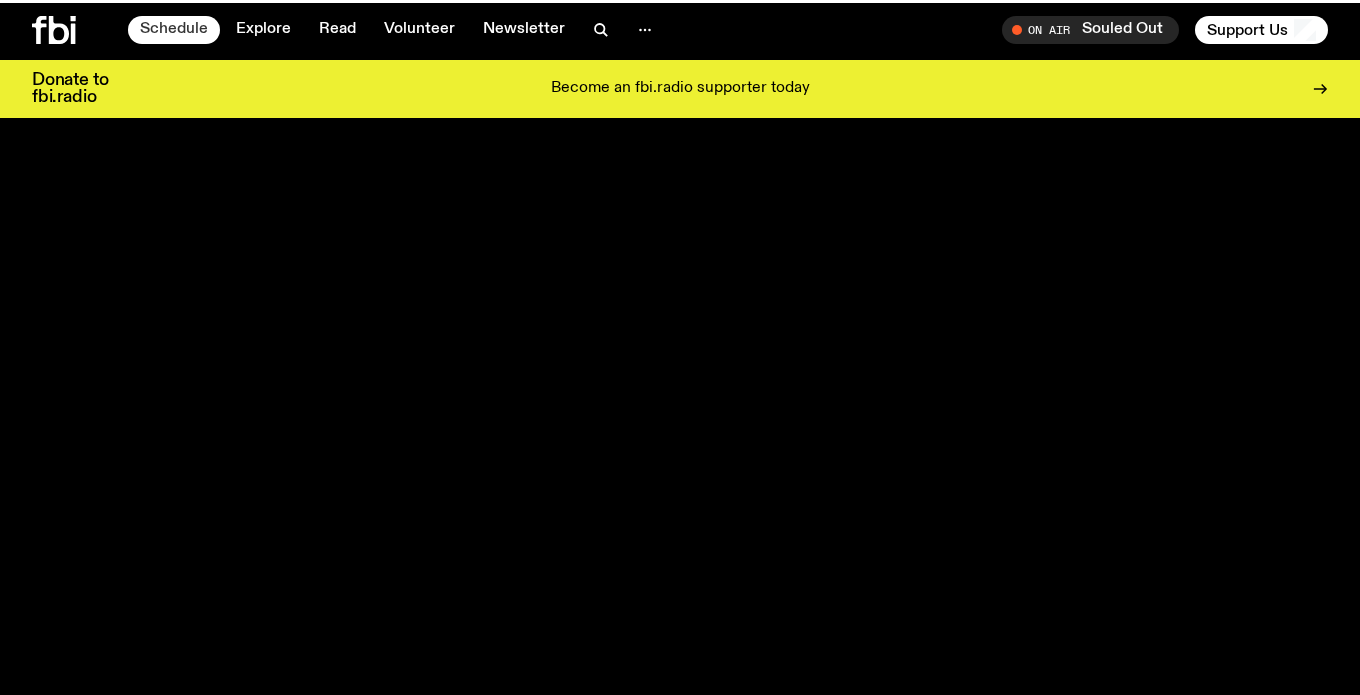 scroll, scrollTop: 0, scrollLeft: 0, axis: both 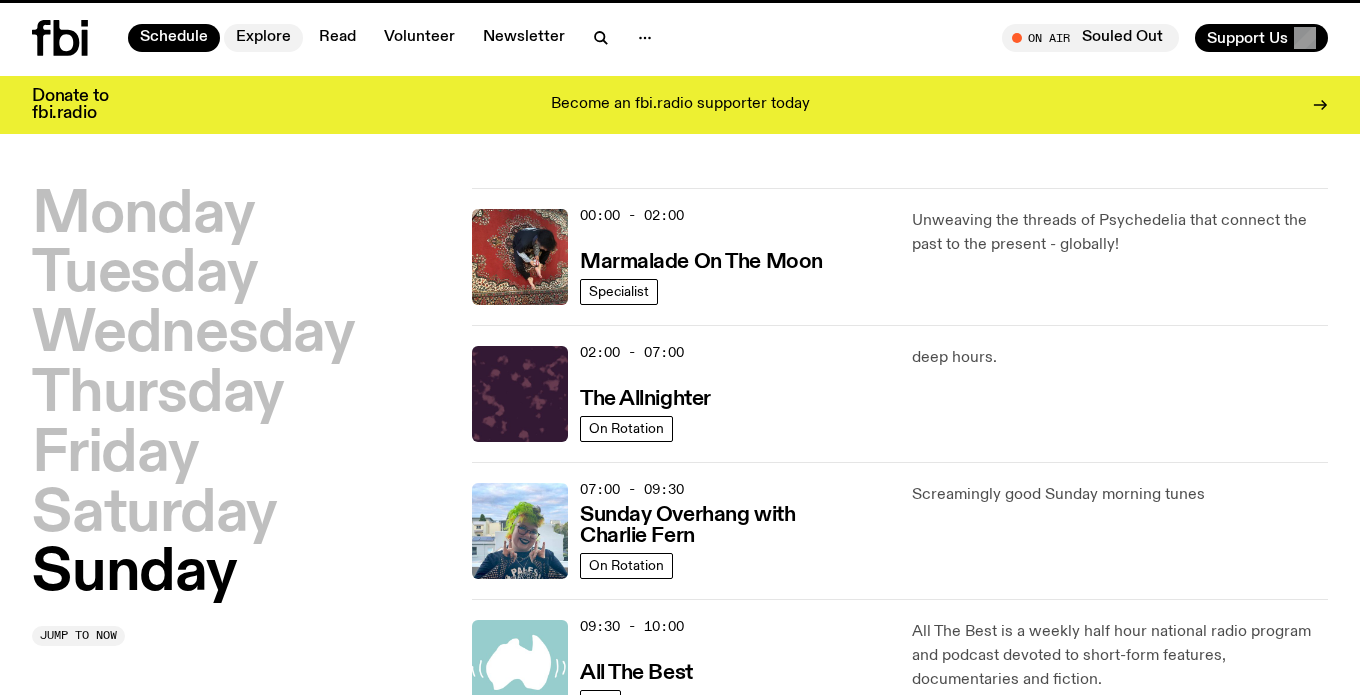 click on "Explore" at bounding box center [263, 38] 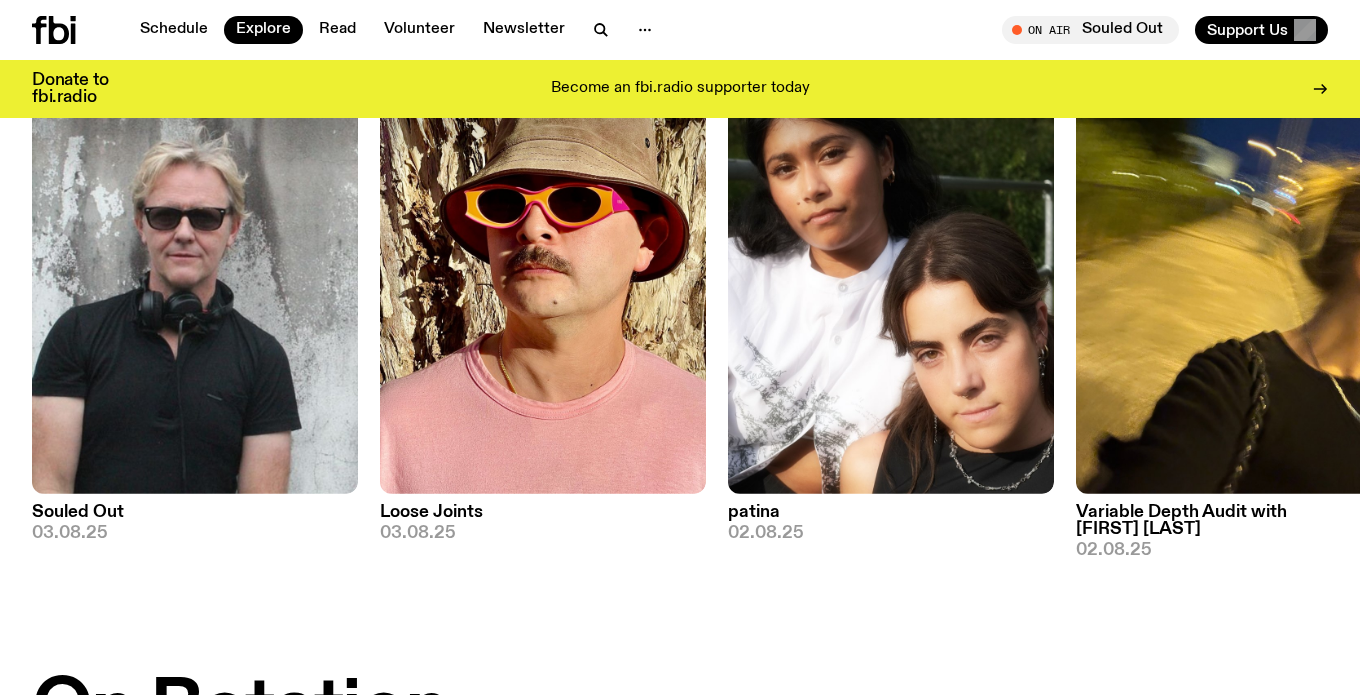 scroll, scrollTop: 18, scrollLeft: 0, axis: vertical 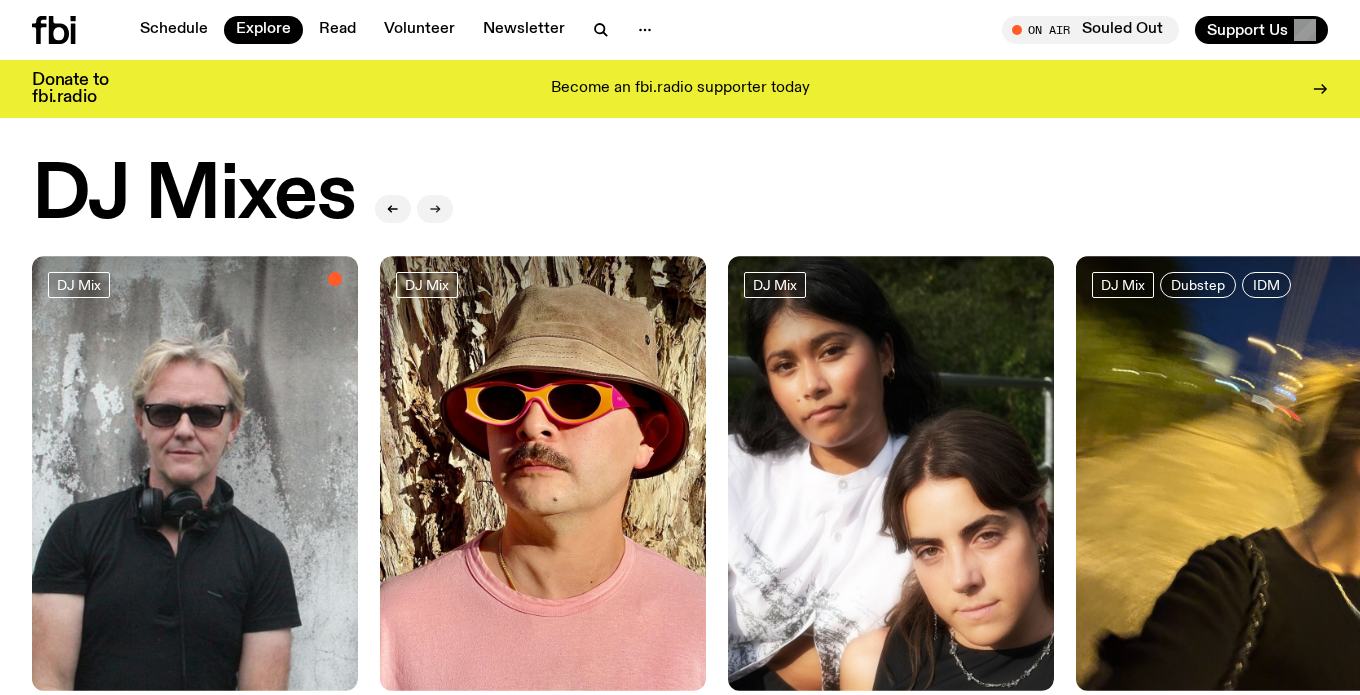 click at bounding box center (435, 209) 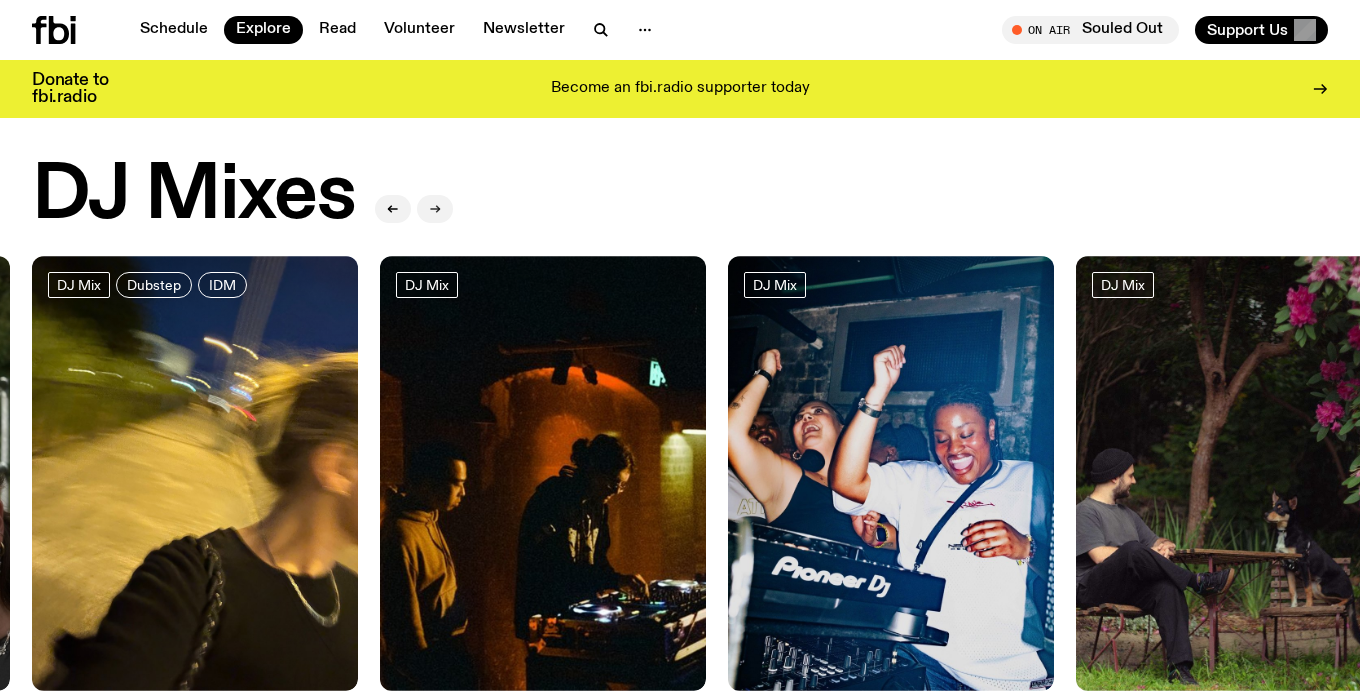 click at bounding box center [435, 209] 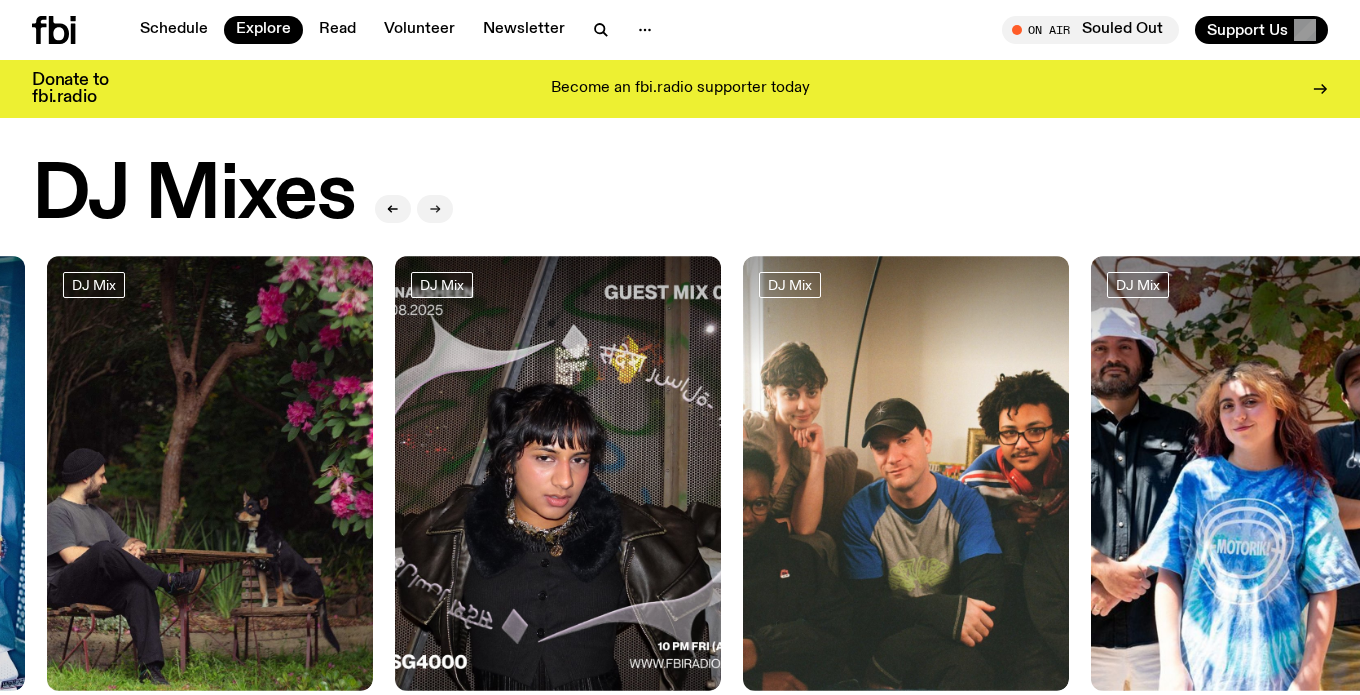 click at bounding box center [435, 209] 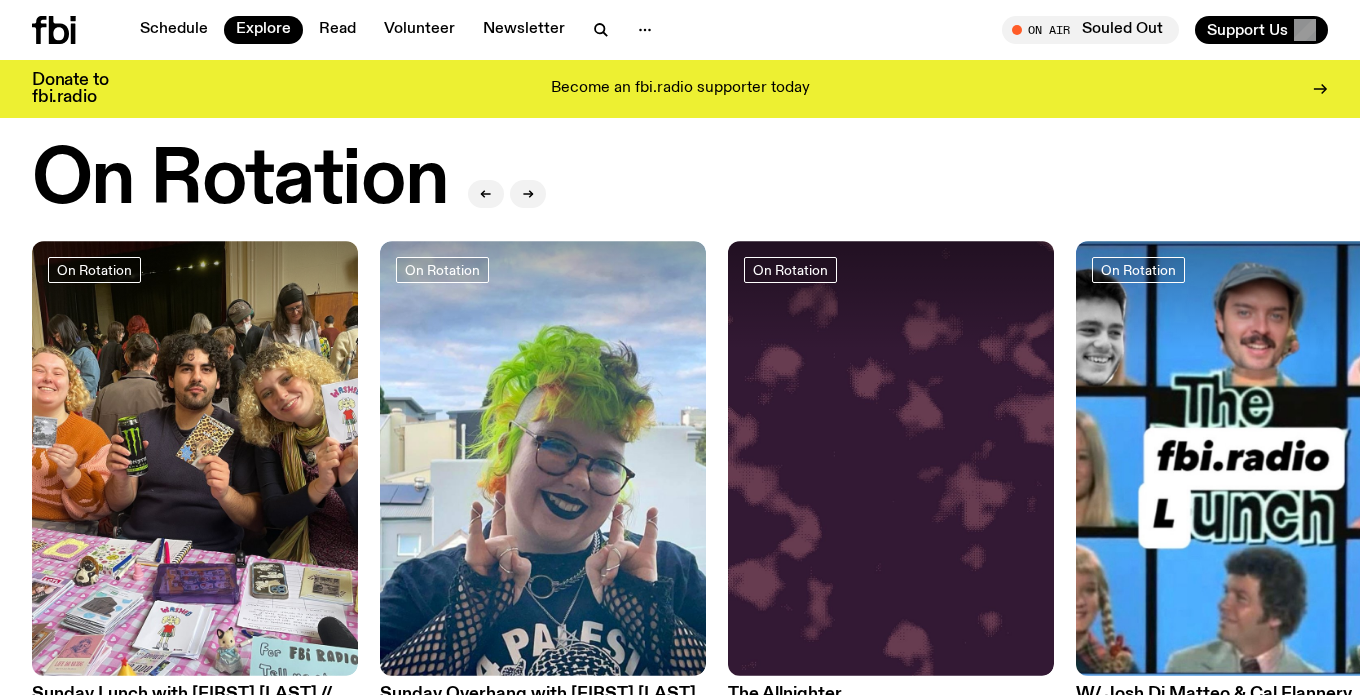 scroll, scrollTop: 677, scrollLeft: 0, axis: vertical 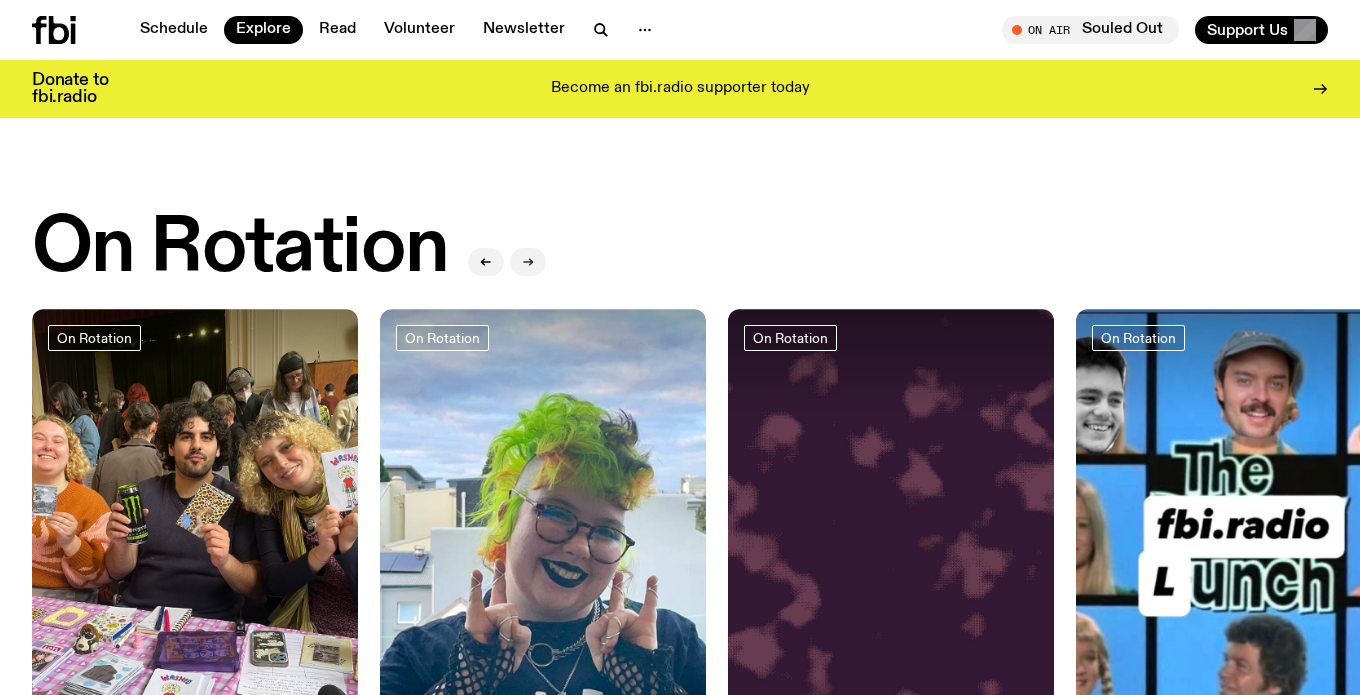click at bounding box center [528, 262] 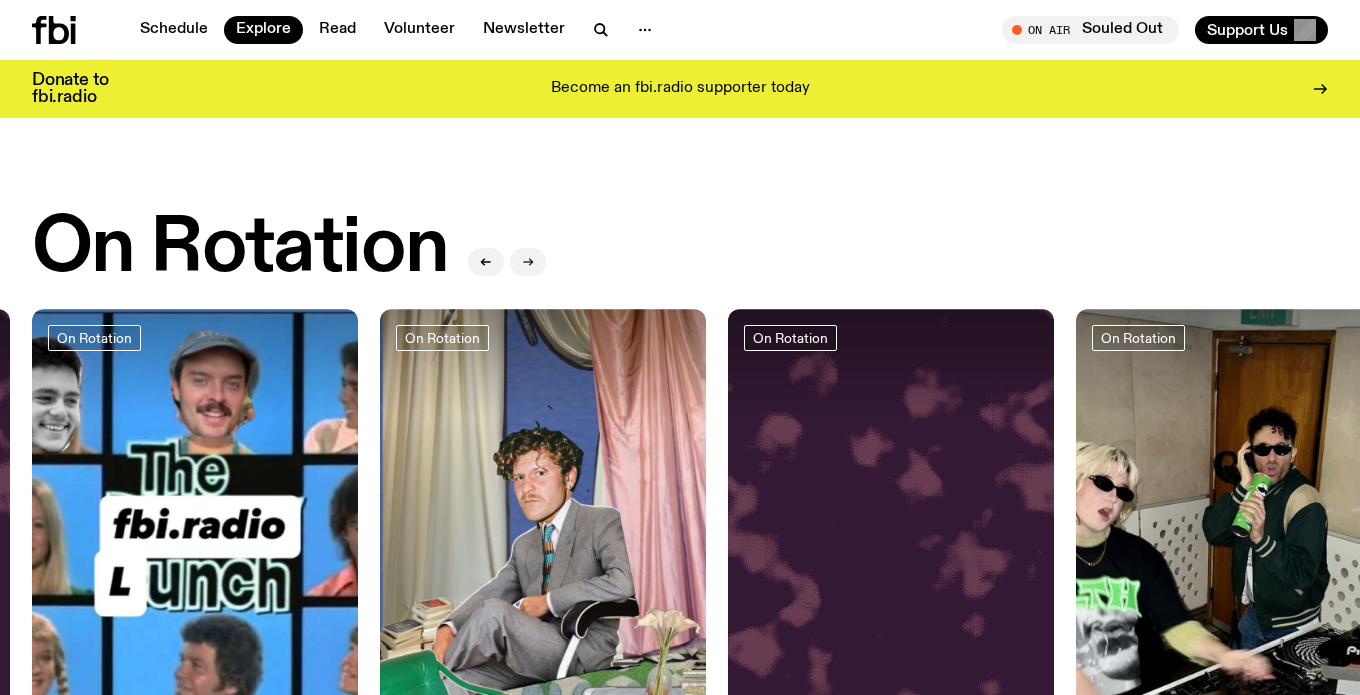 click at bounding box center (528, 262) 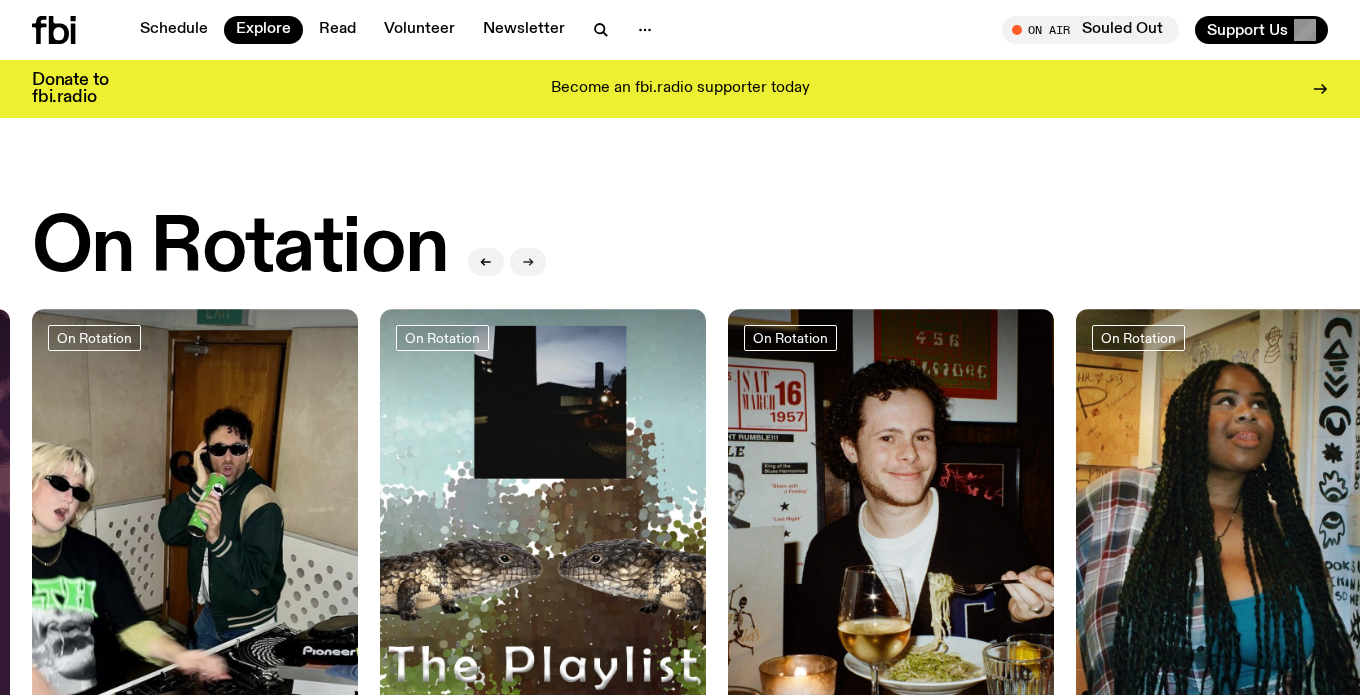 click at bounding box center [528, 262] 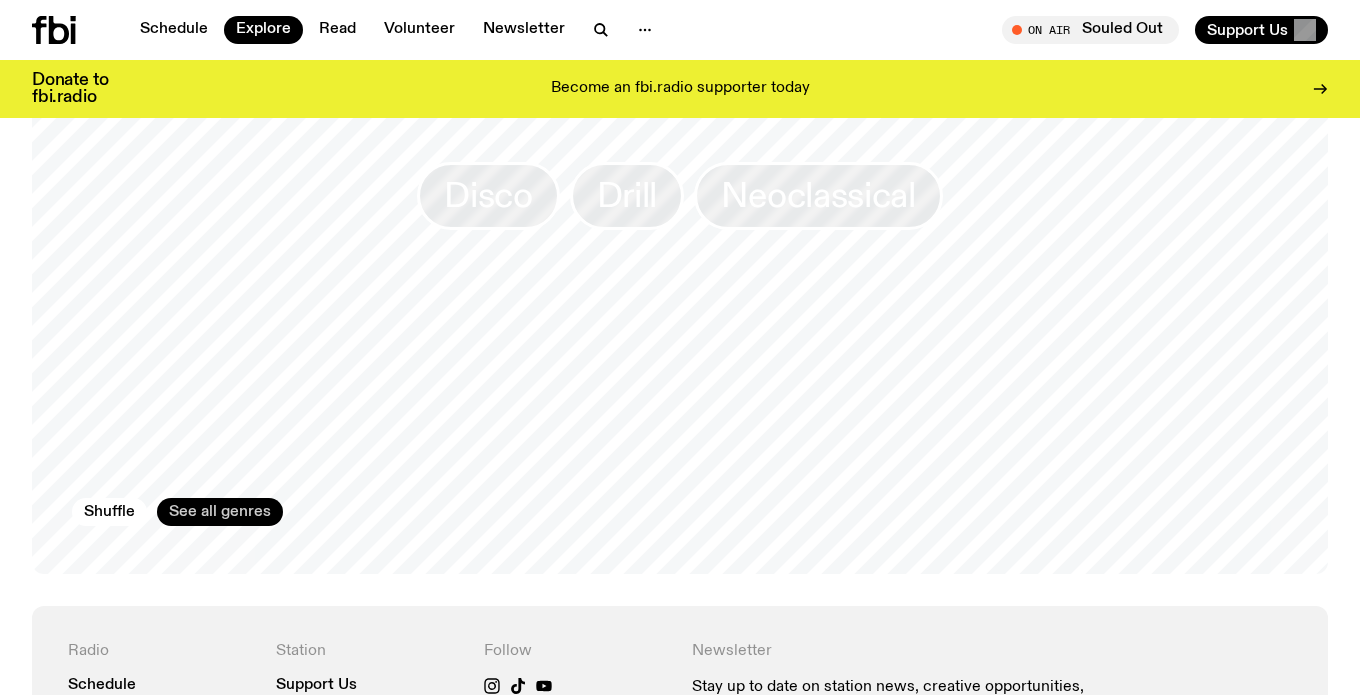 scroll, scrollTop: 3249, scrollLeft: 0, axis: vertical 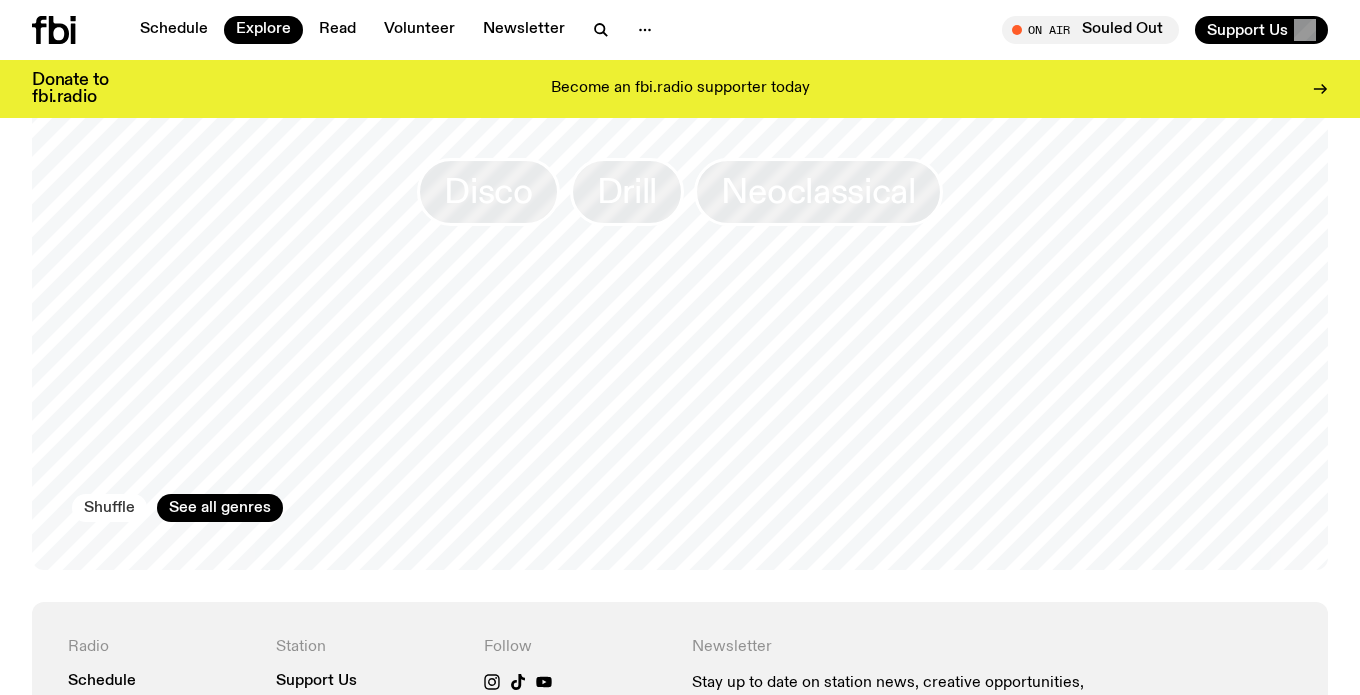 click on "Shuffle" at bounding box center (109, 508) 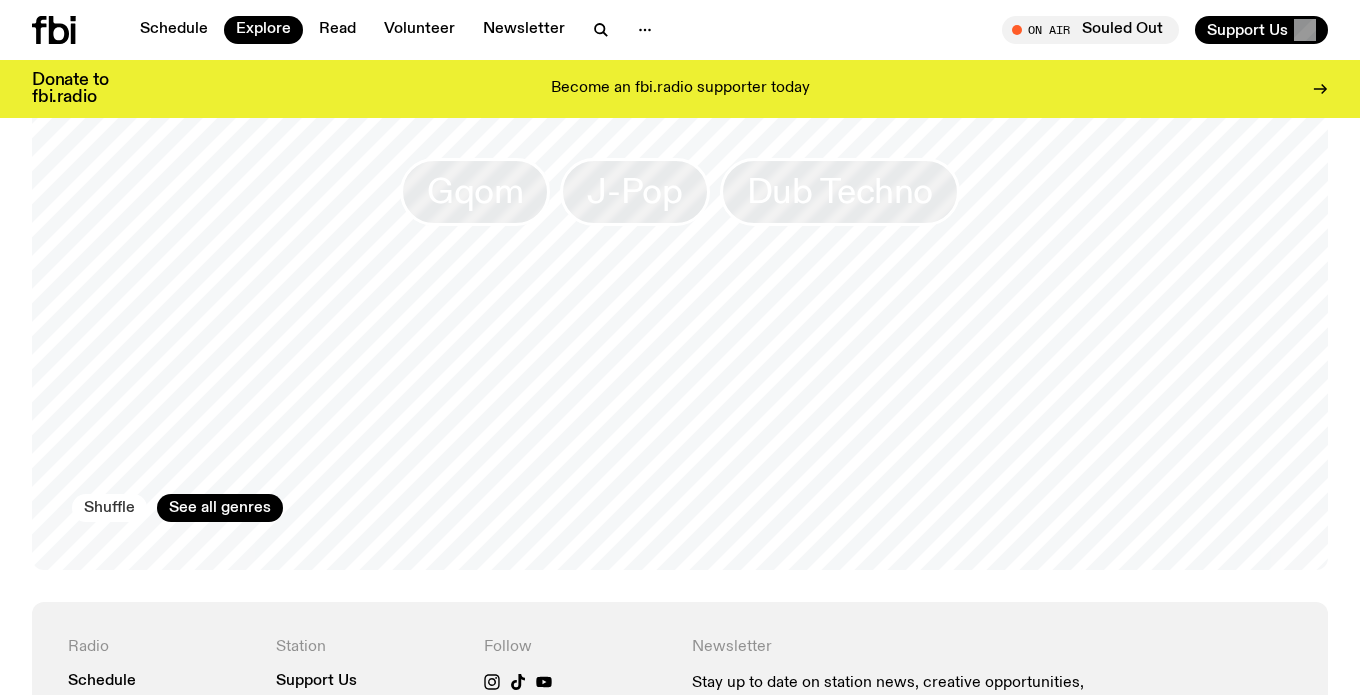 click on "Shuffle" at bounding box center [109, 508] 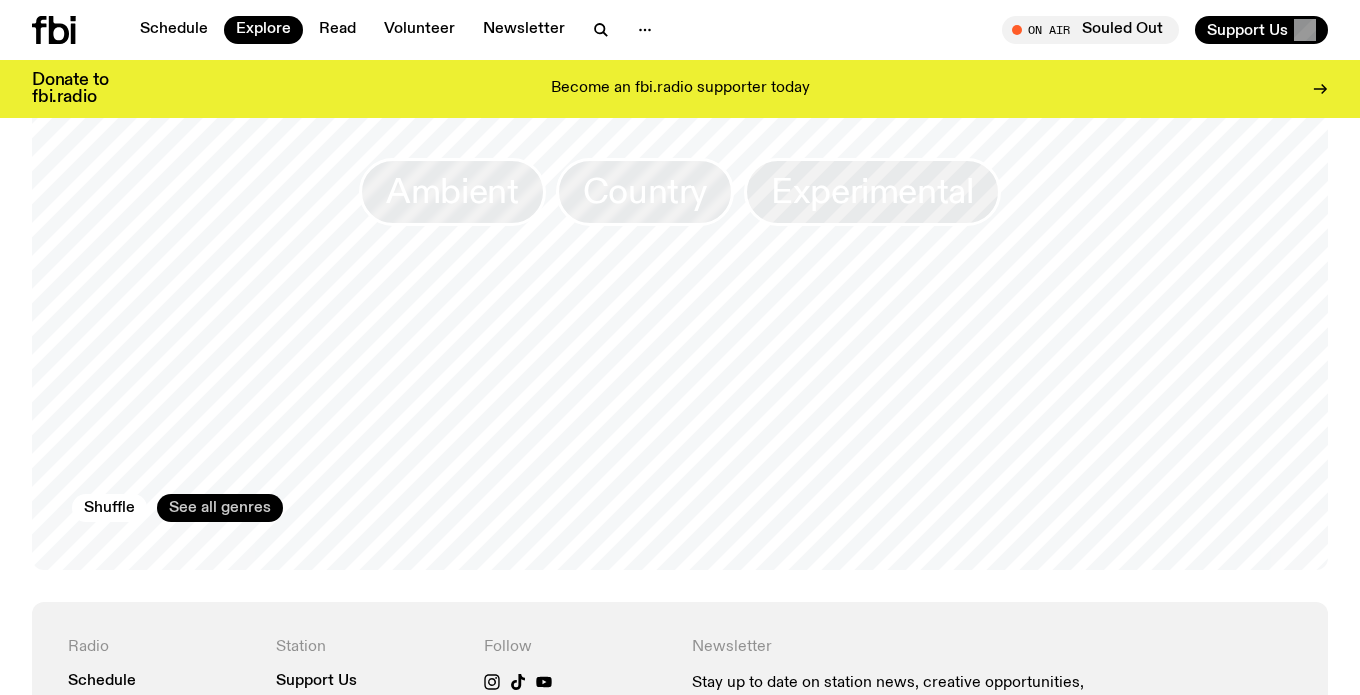 scroll, scrollTop: 3244, scrollLeft: 0, axis: vertical 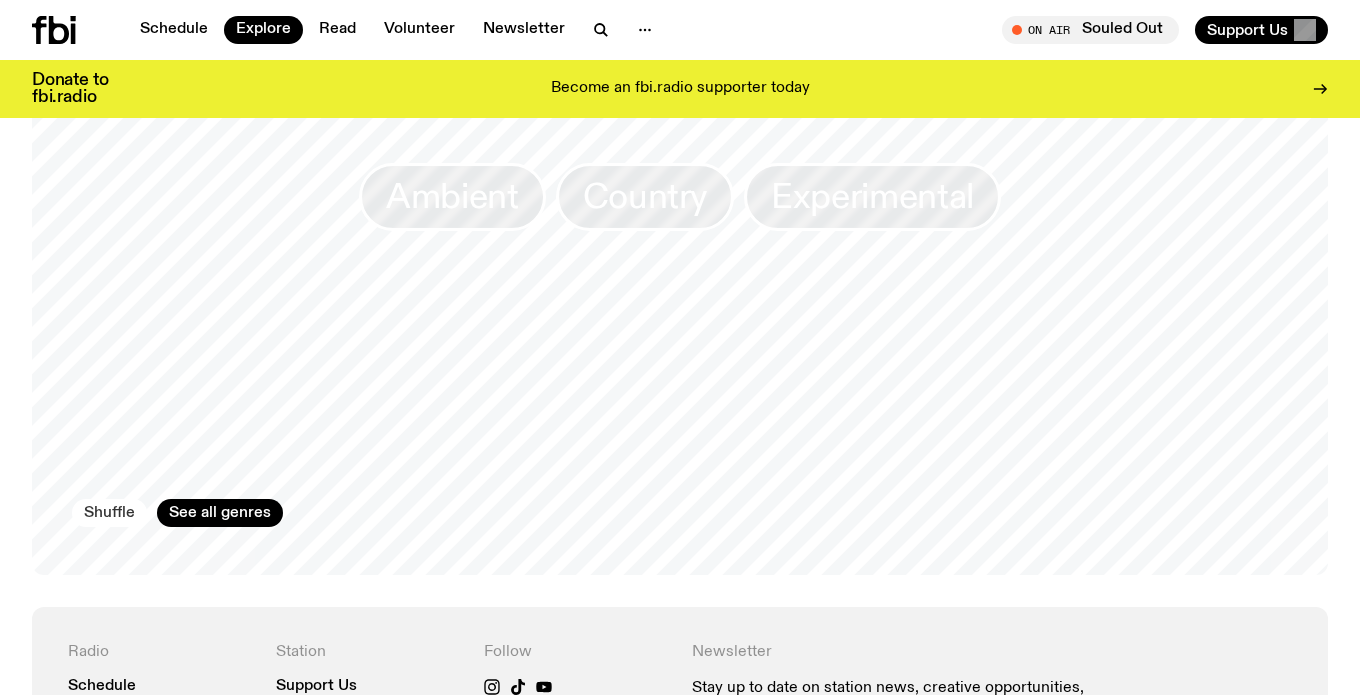 click on "Shuffle" at bounding box center (109, 513) 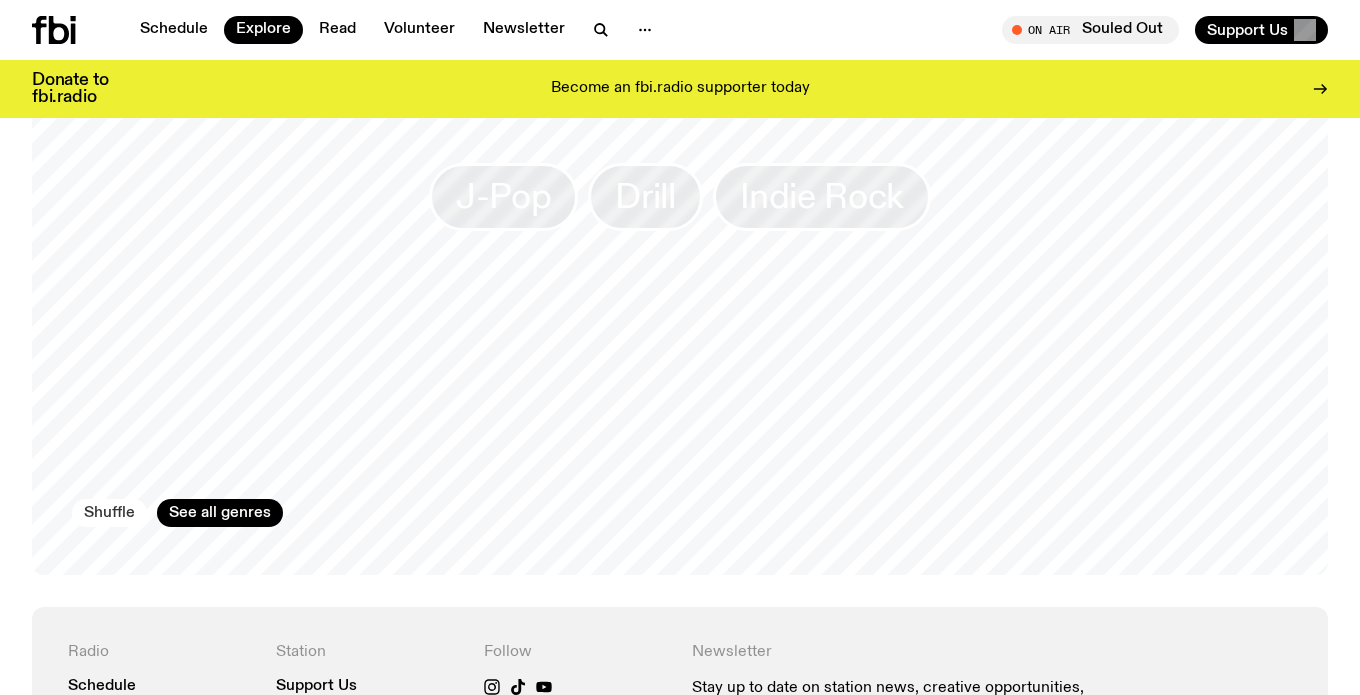 click on "Shuffle" at bounding box center (109, 513) 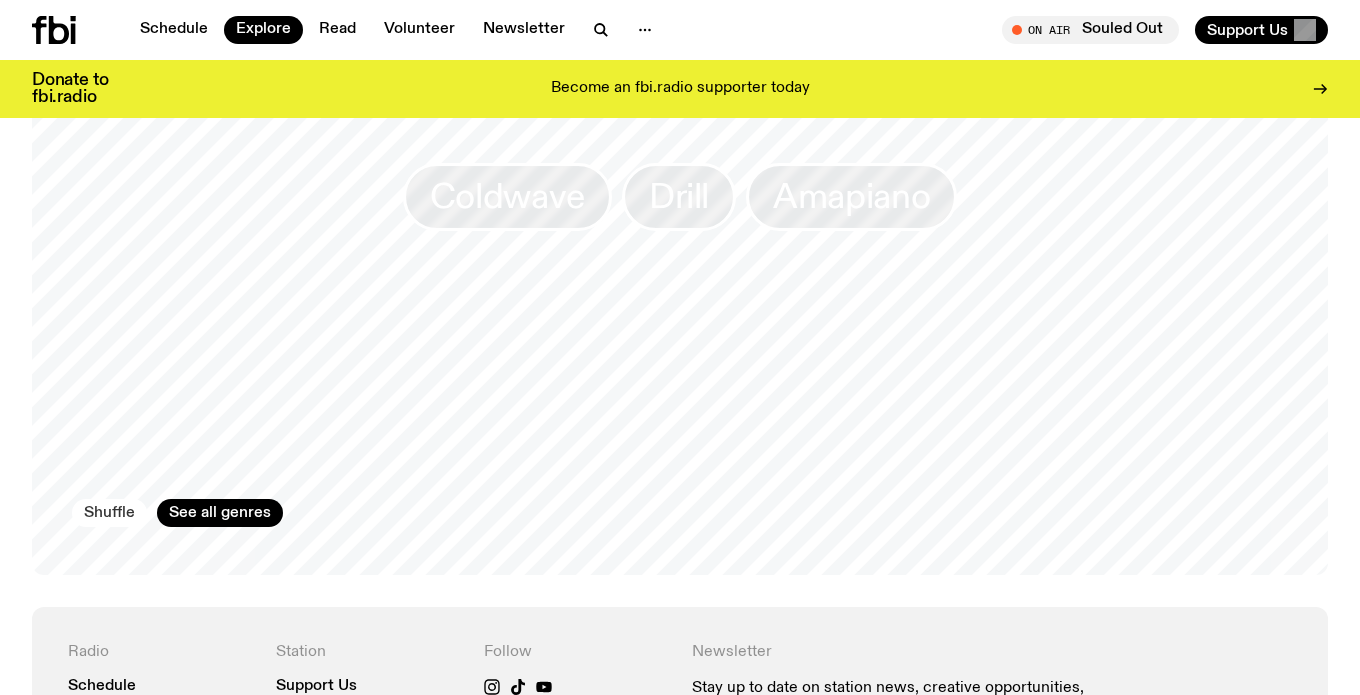 click on "Shuffle" at bounding box center (109, 513) 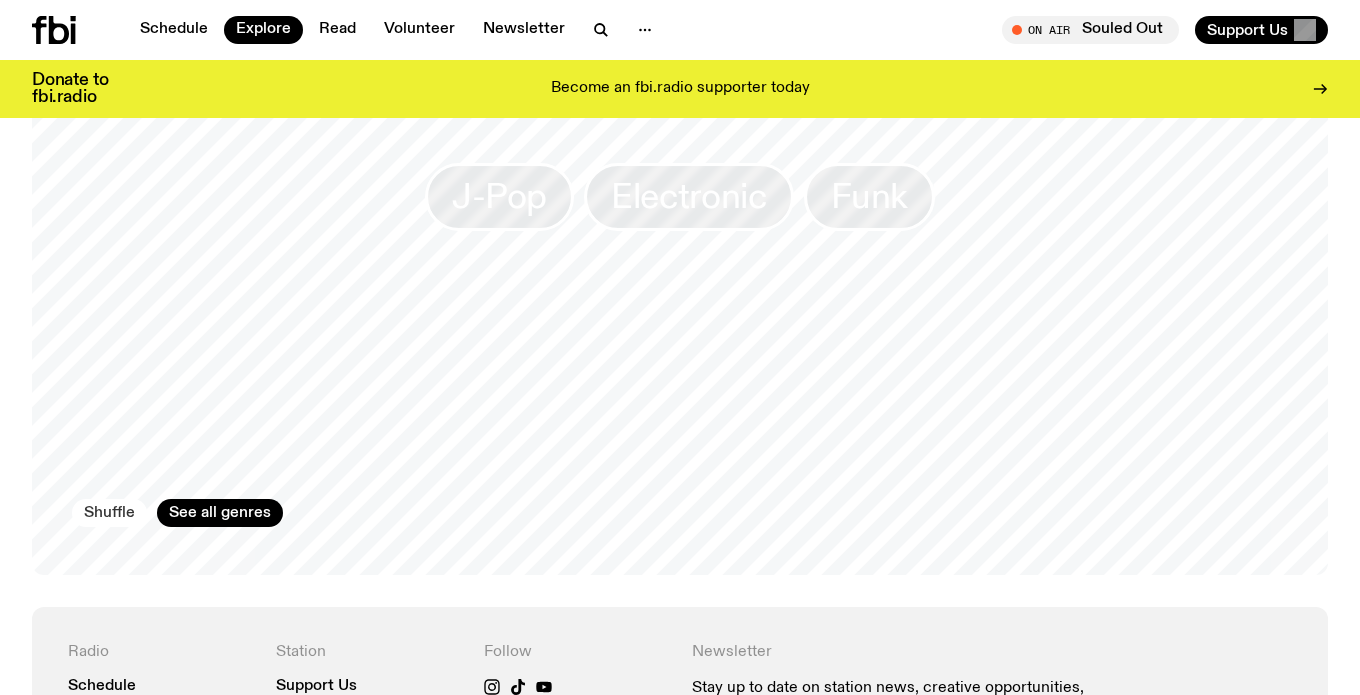 click on "Shuffle" at bounding box center (109, 513) 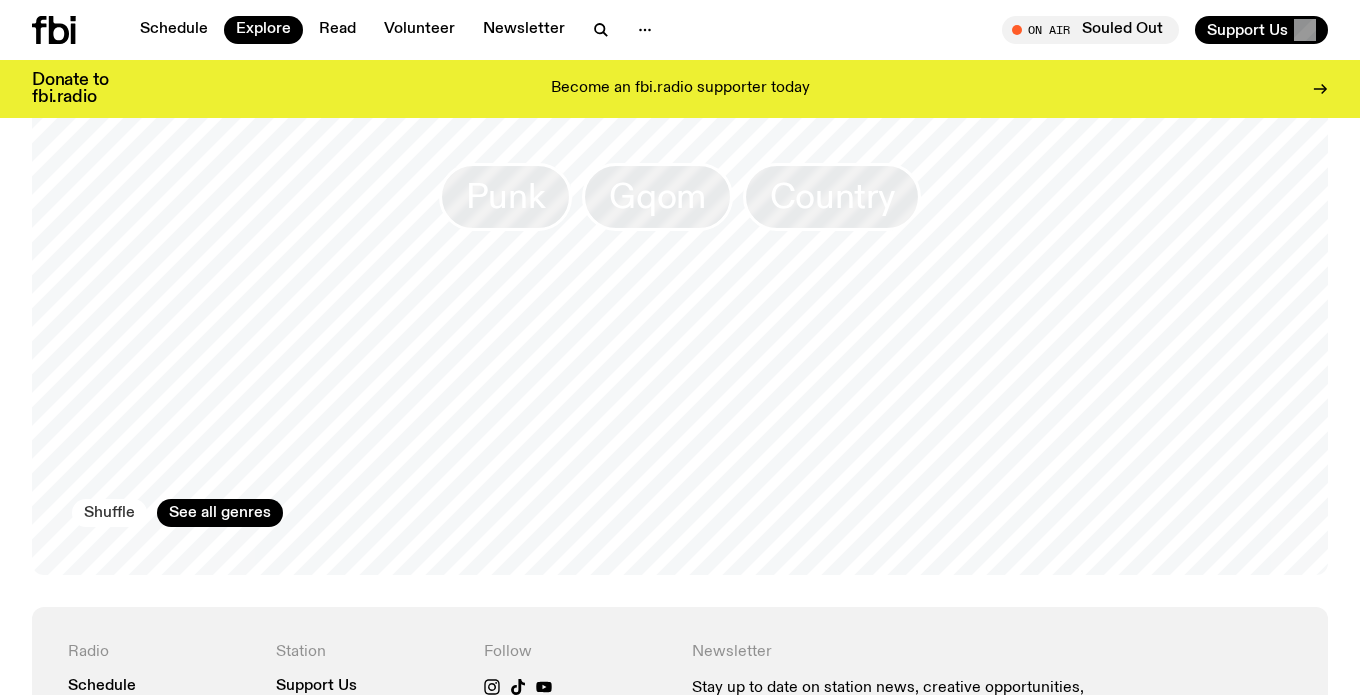 click on "Shuffle" at bounding box center (109, 513) 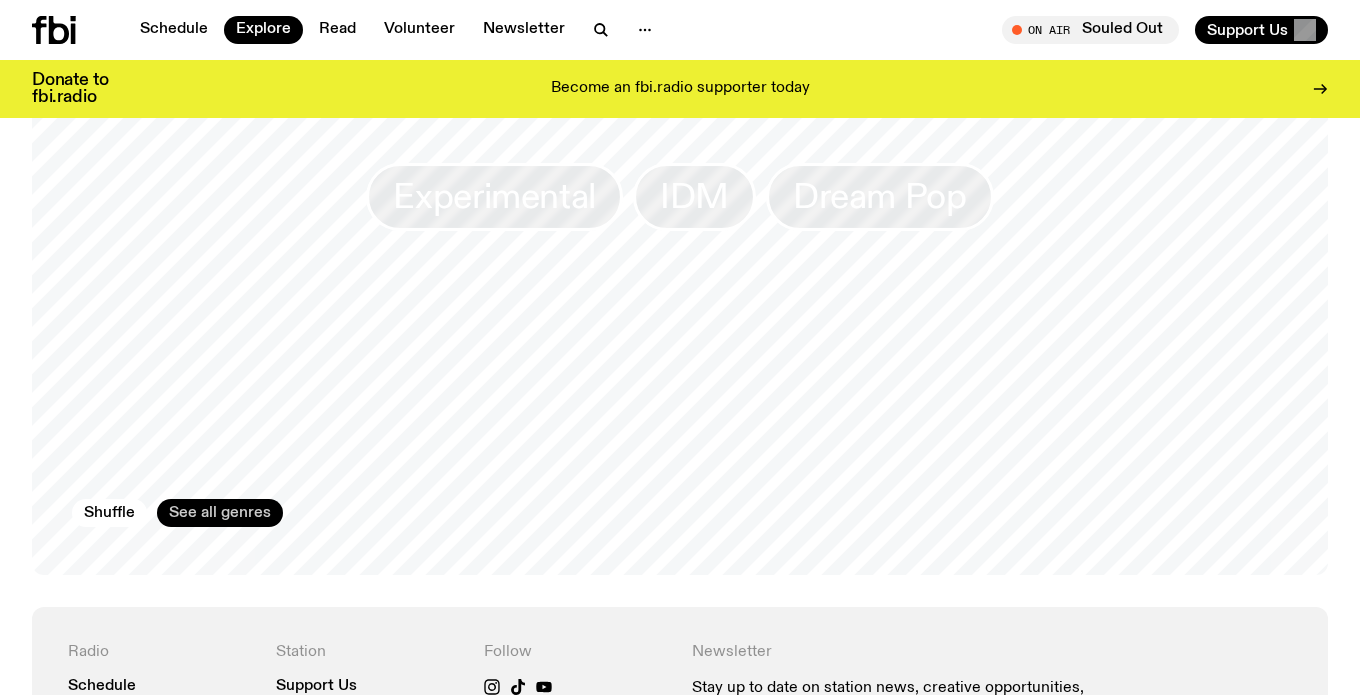 click on "See all genres" at bounding box center [220, 513] 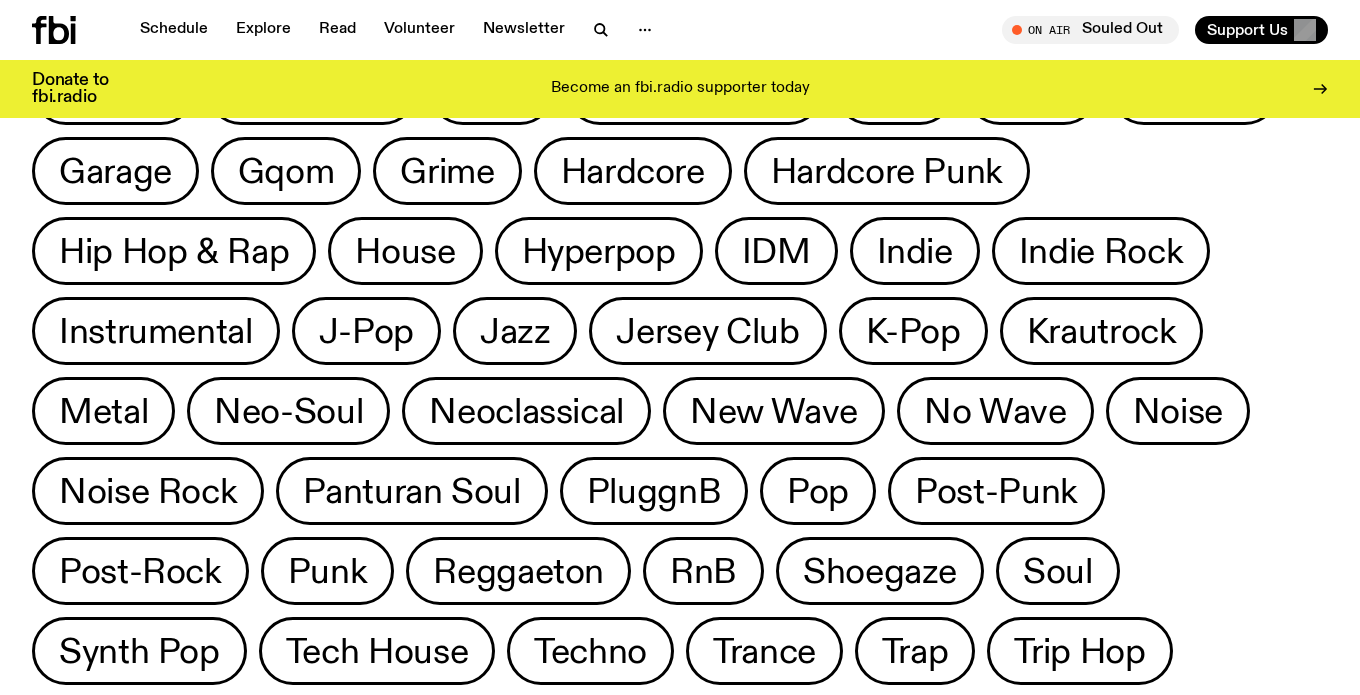 scroll, scrollTop: 433, scrollLeft: 0, axis: vertical 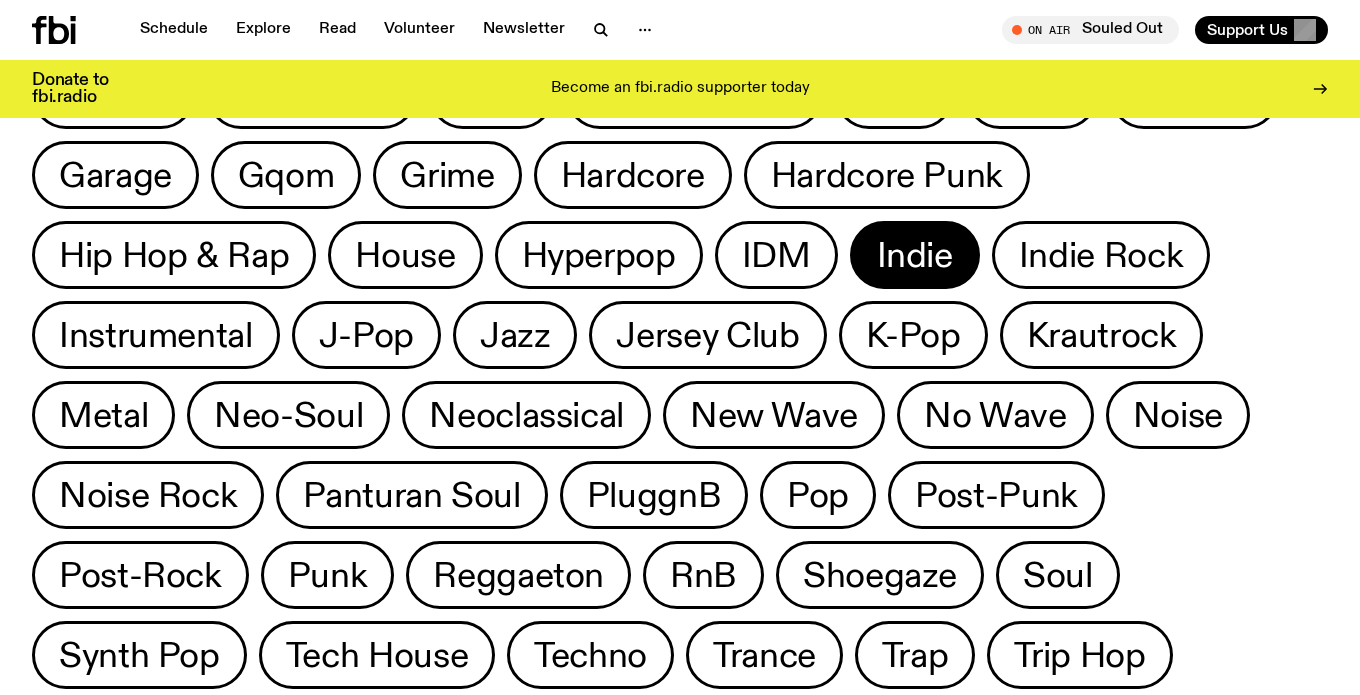 click on "Indie" 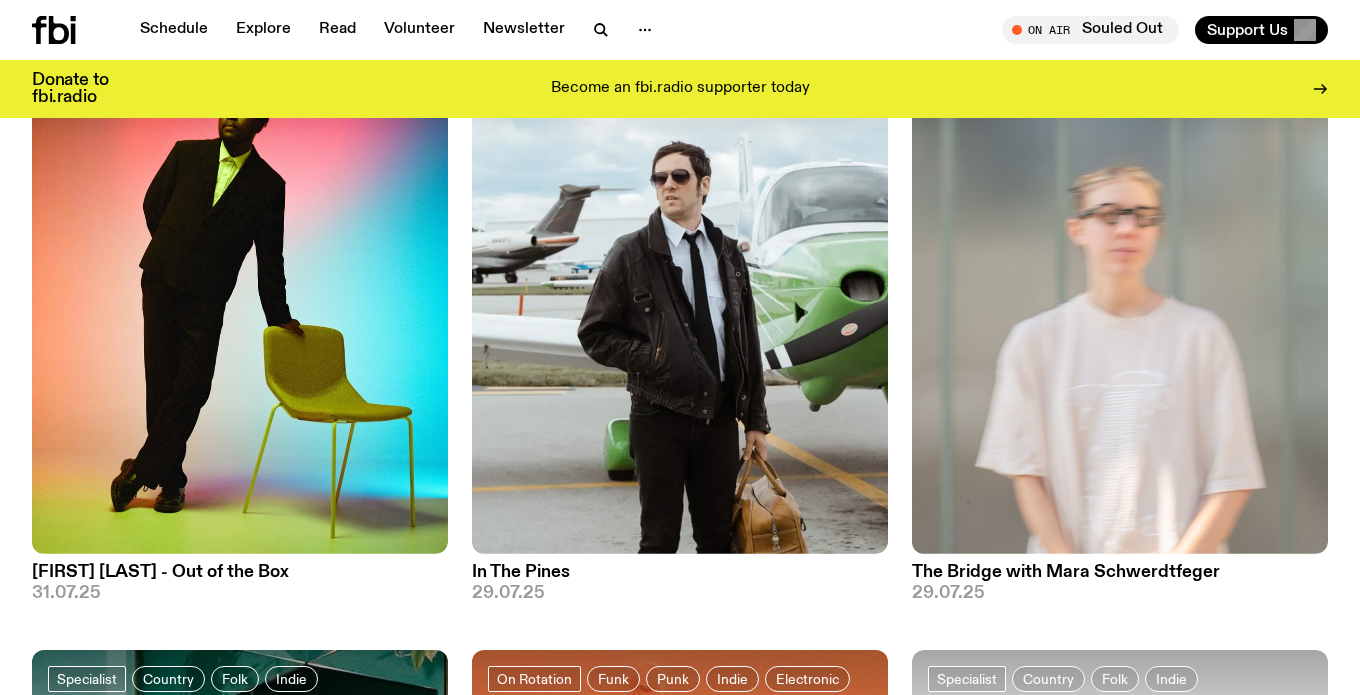 scroll, scrollTop: 289, scrollLeft: 0, axis: vertical 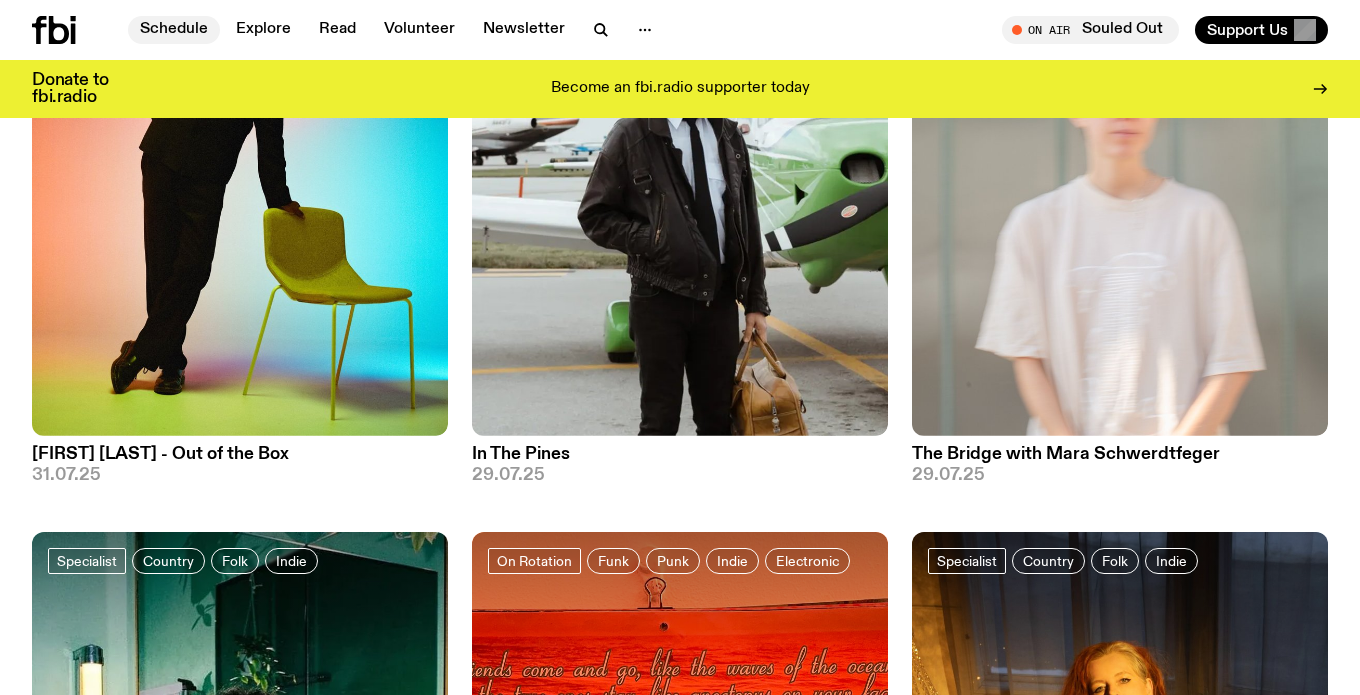 click on "Schedule" at bounding box center [174, 30] 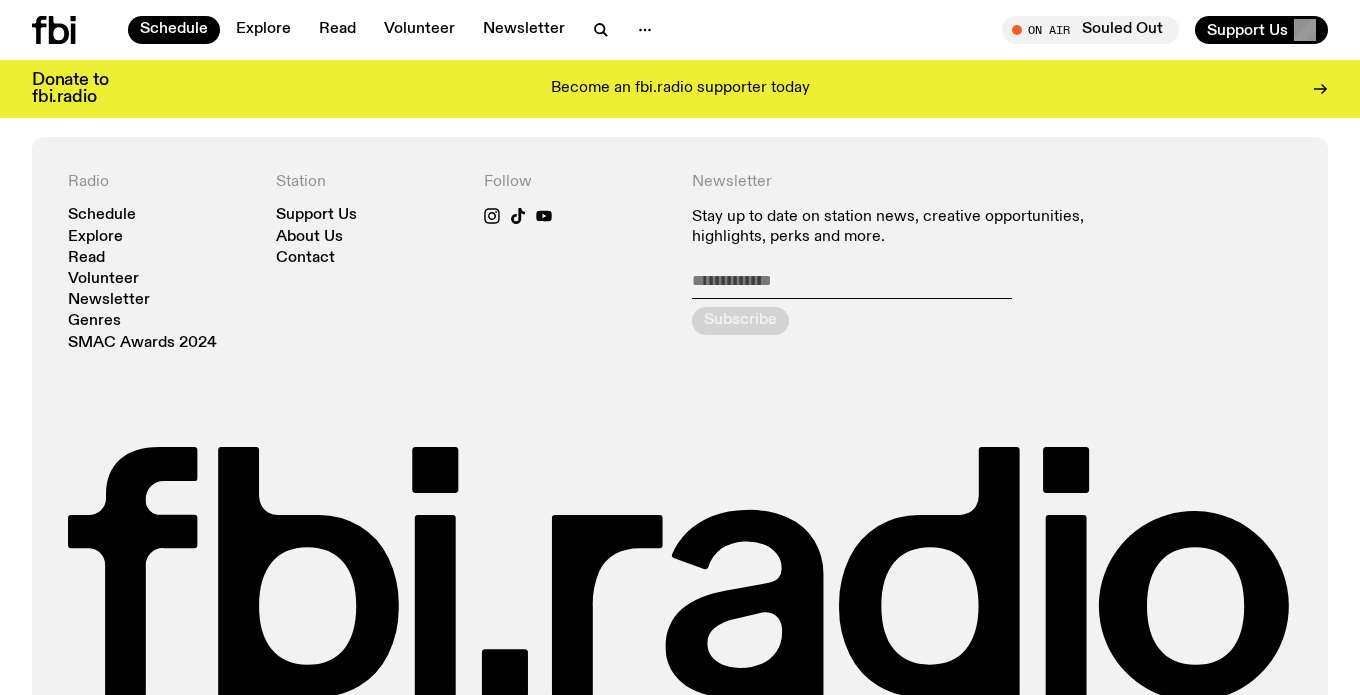scroll, scrollTop: 1897, scrollLeft: 0, axis: vertical 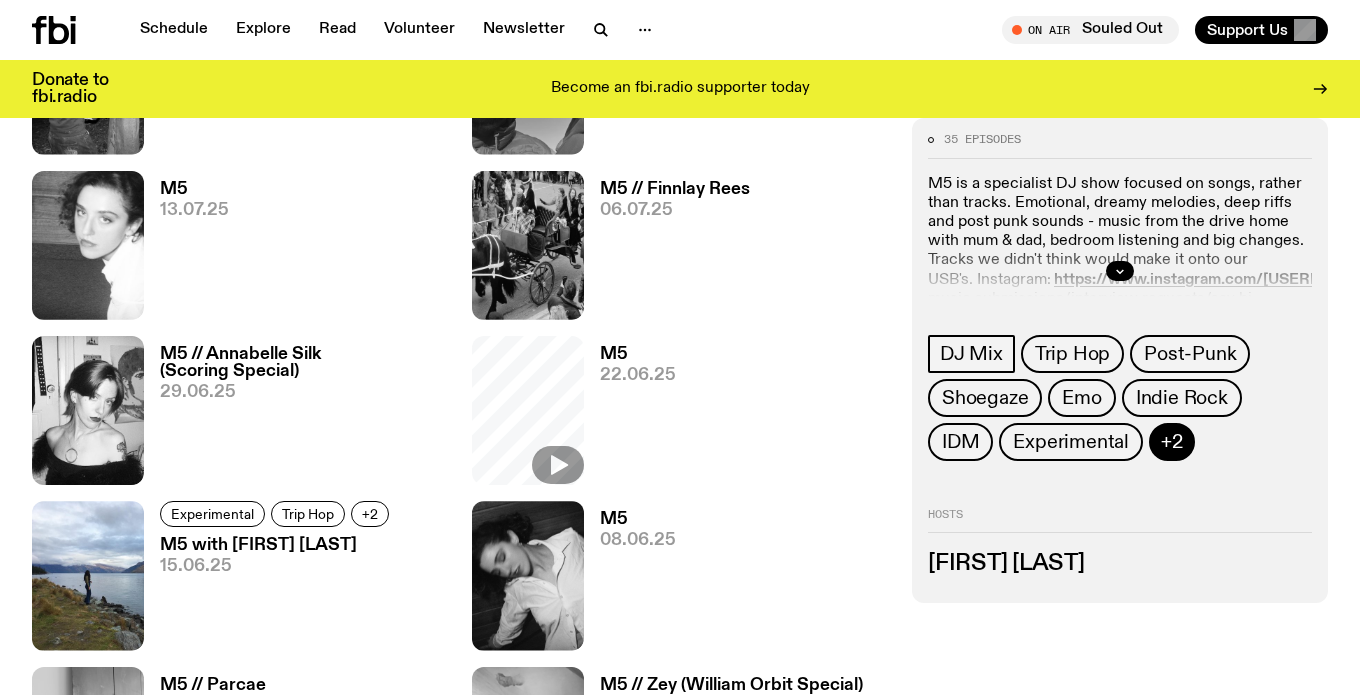 click on "+2" 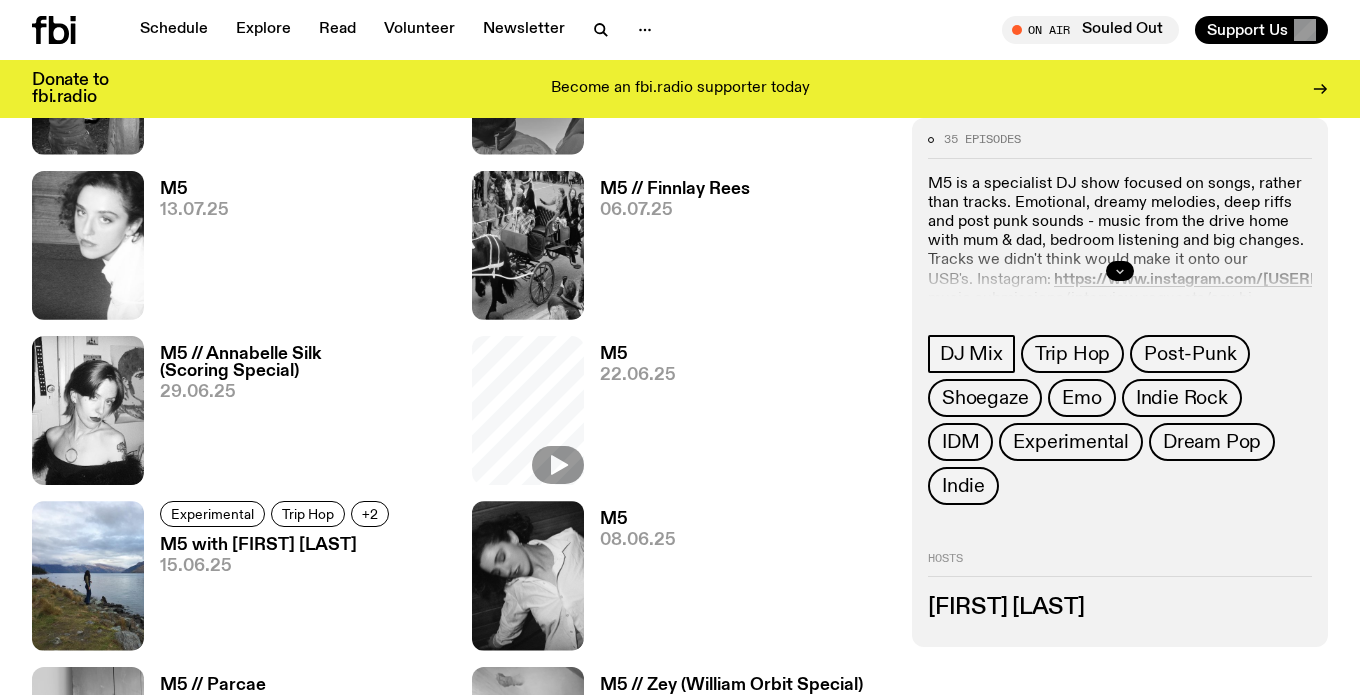 click 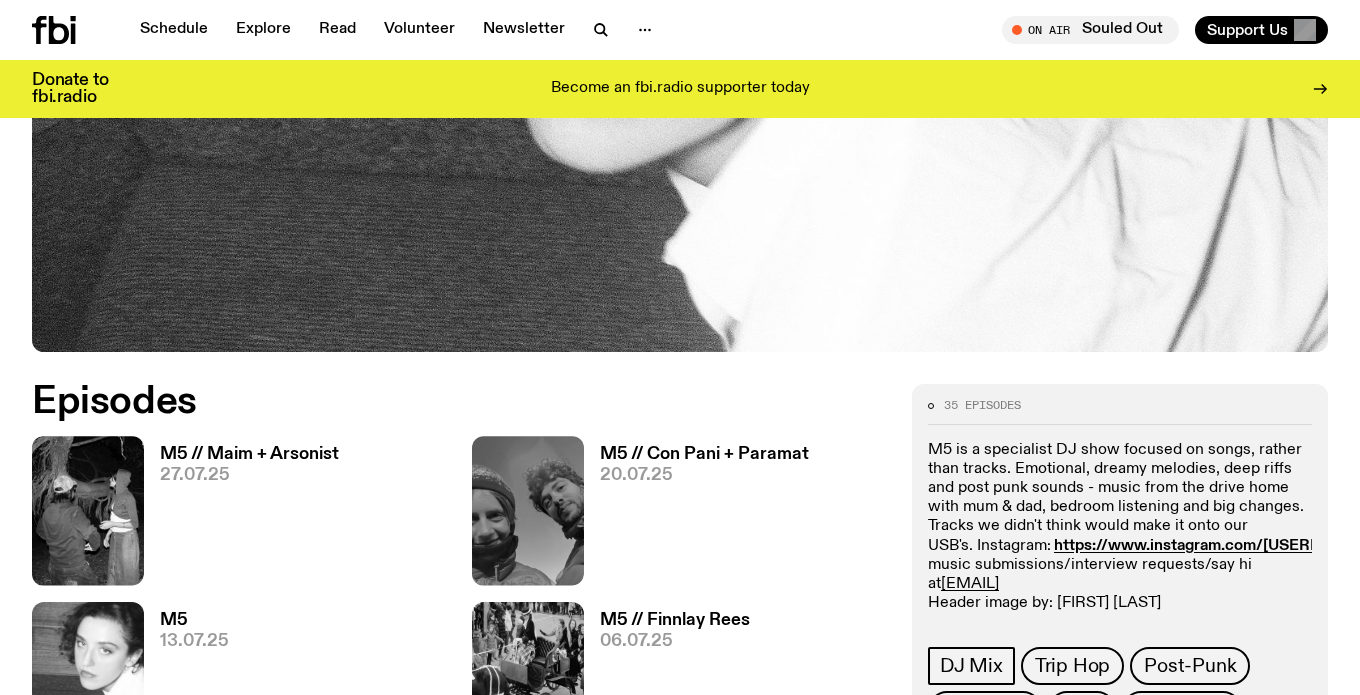 scroll, scrollTop: 583, scrollLeft: 0, axis: vertical 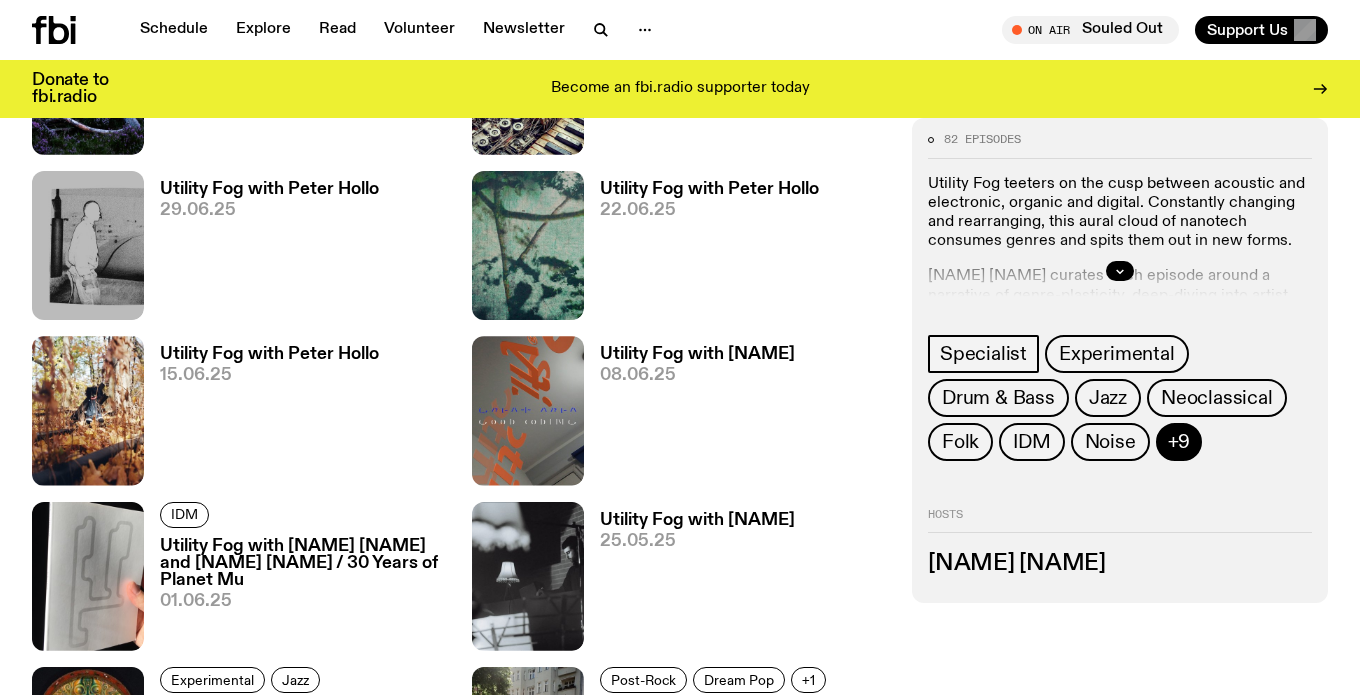 click on "+9" 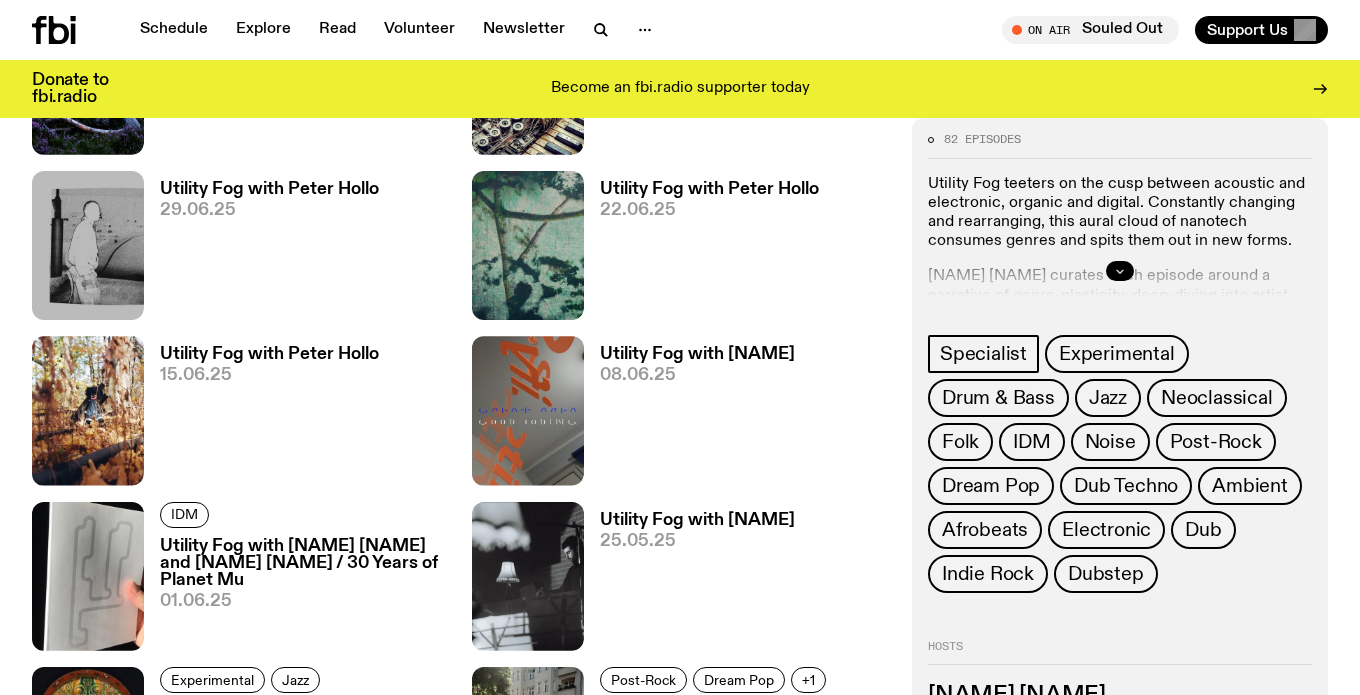 click at bounding box center [1120, 271] 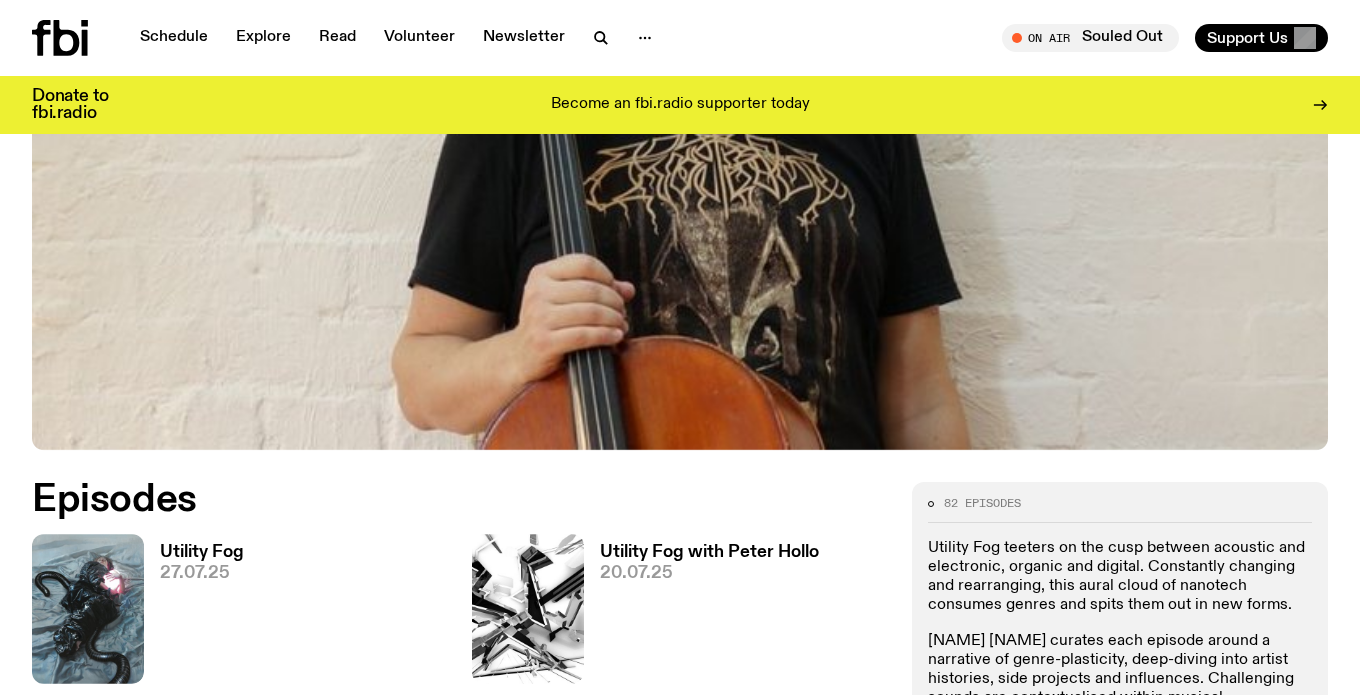 scroll, scrollTop: 0, scrollLeft: 0, axis: both 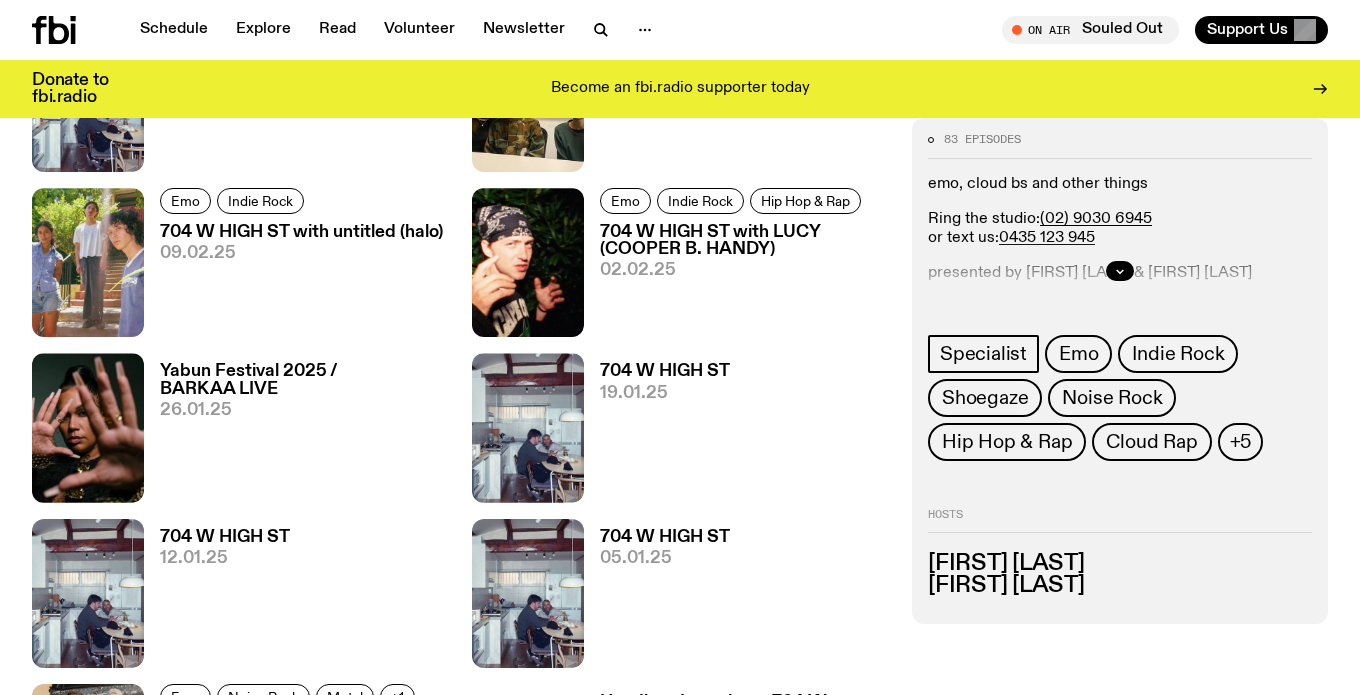 click at bounding box center [1120, 271] 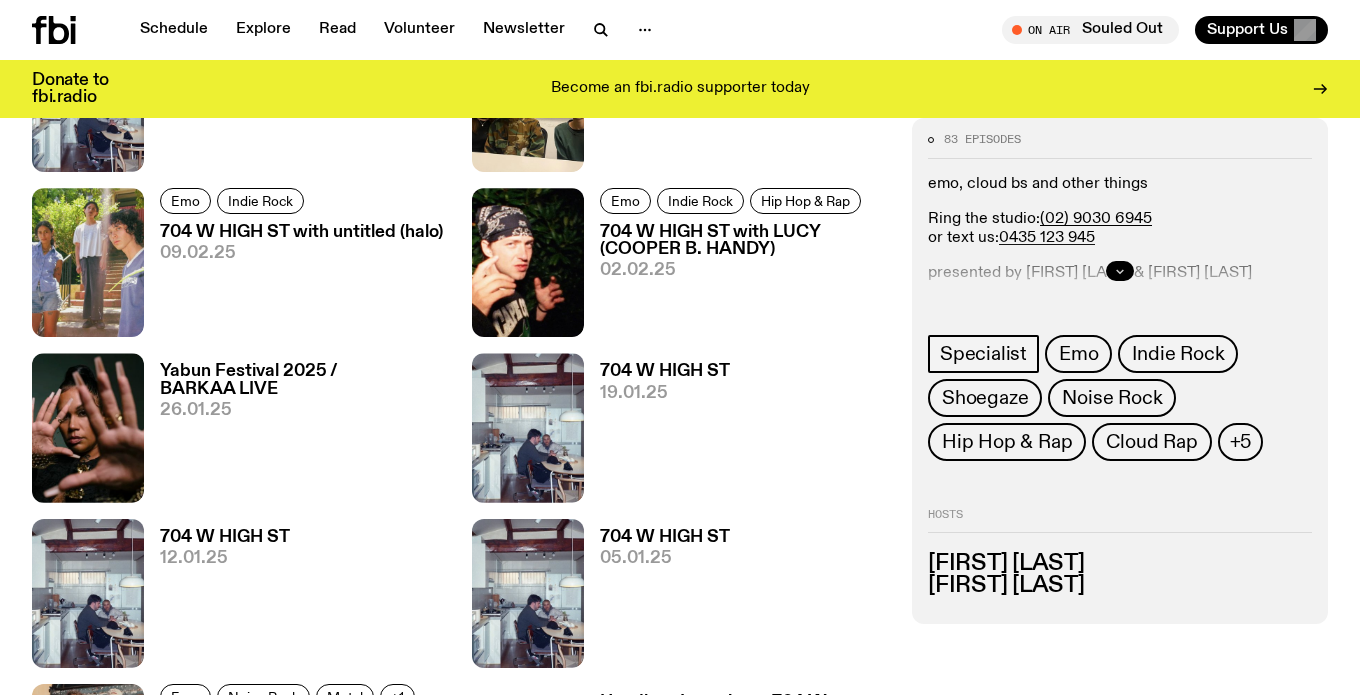 click at bounding box center [1120, 271] 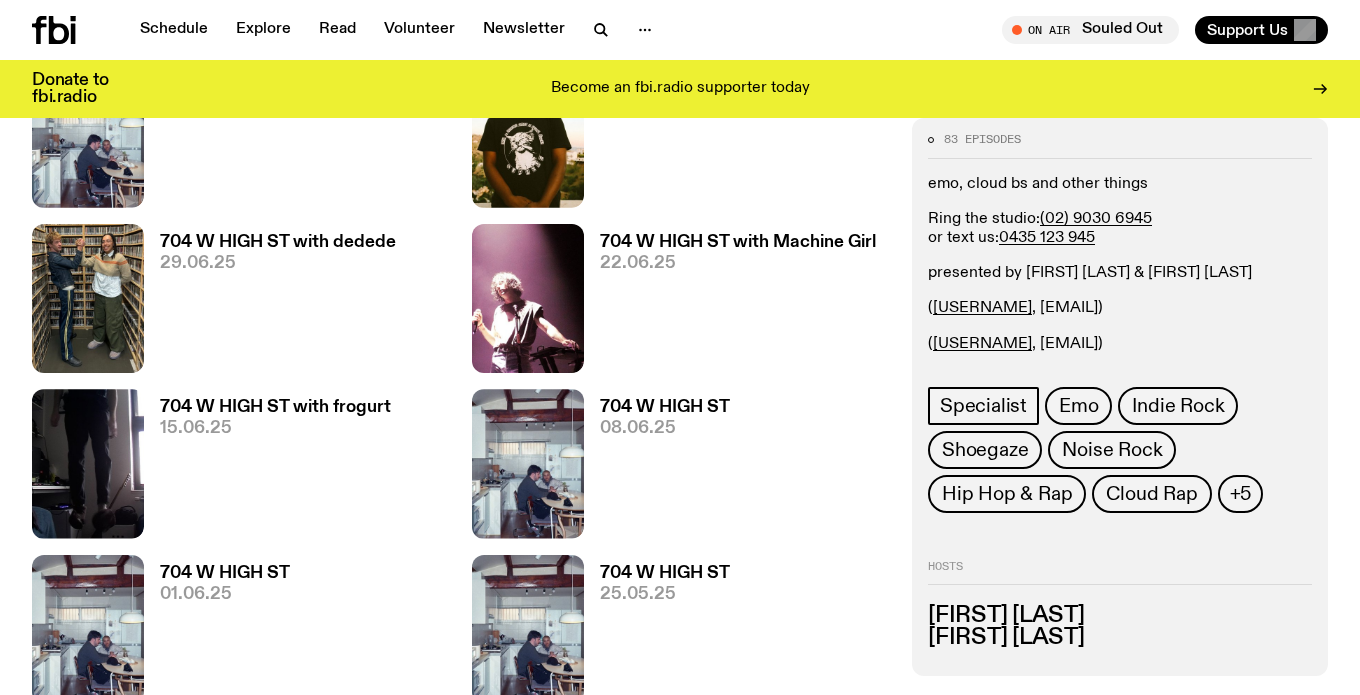 scroll, scrollTop: 1198, scrollLeft: 0, axis: vertical 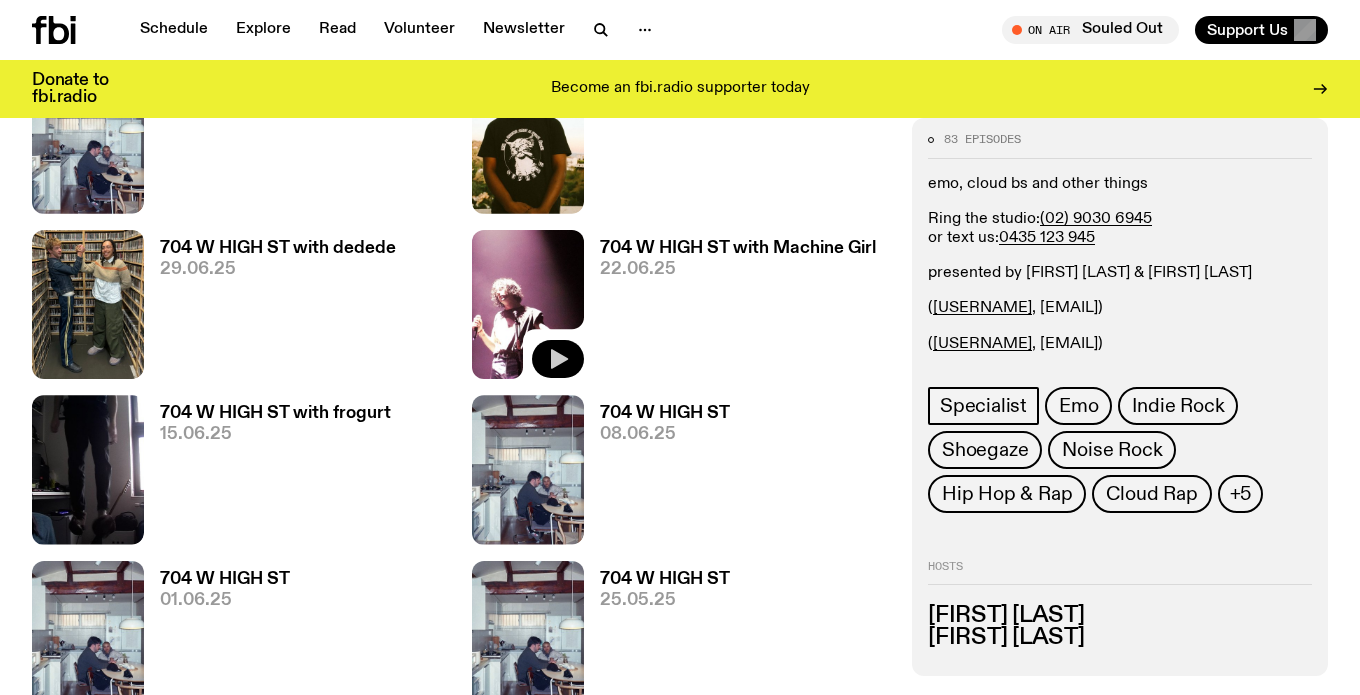 click 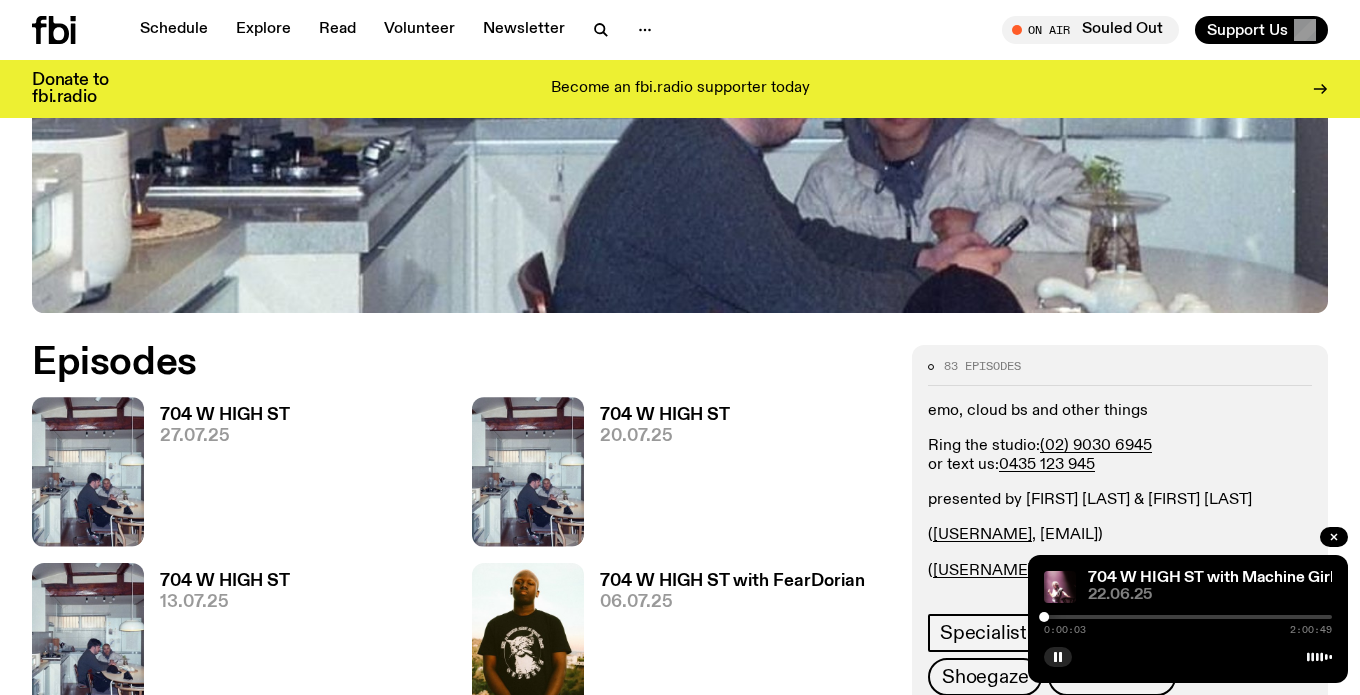 scroll, scrollTop: 757, scrollLeft: 0, axis: vertical 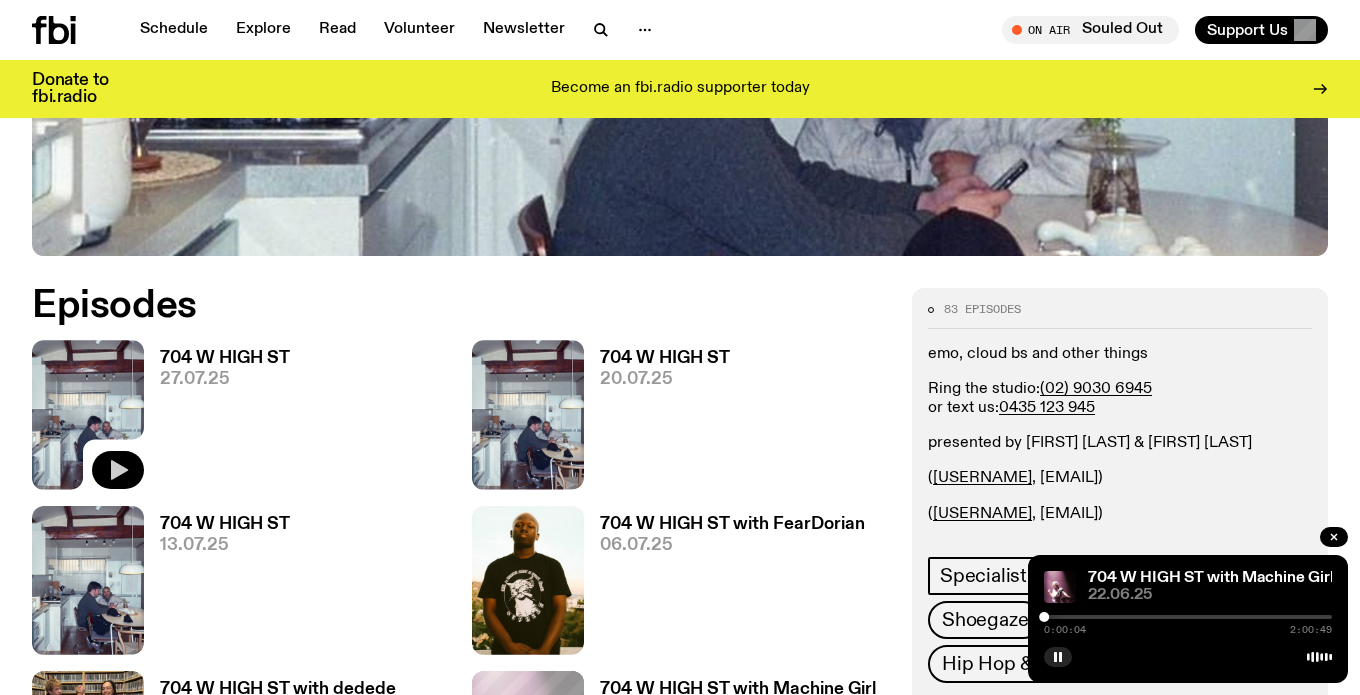 click 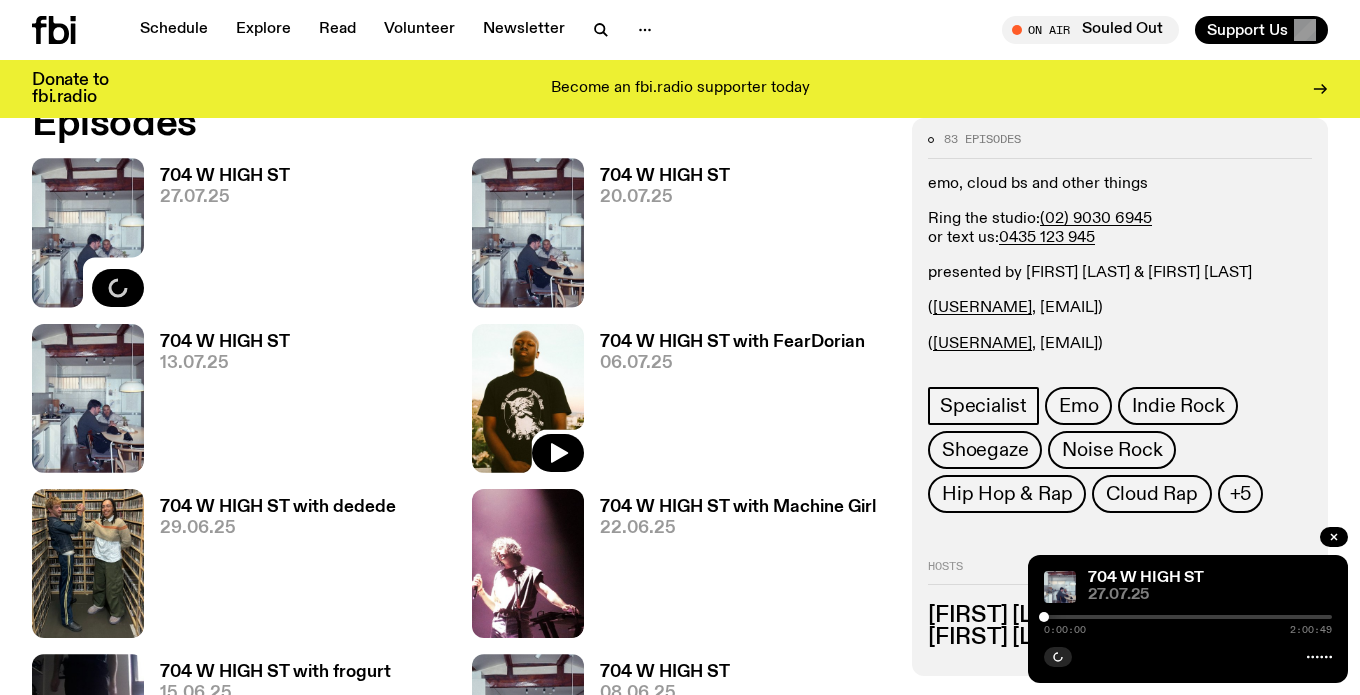 scroll, scrollTop: 1157, scrollLeft: 0, axis: vertical 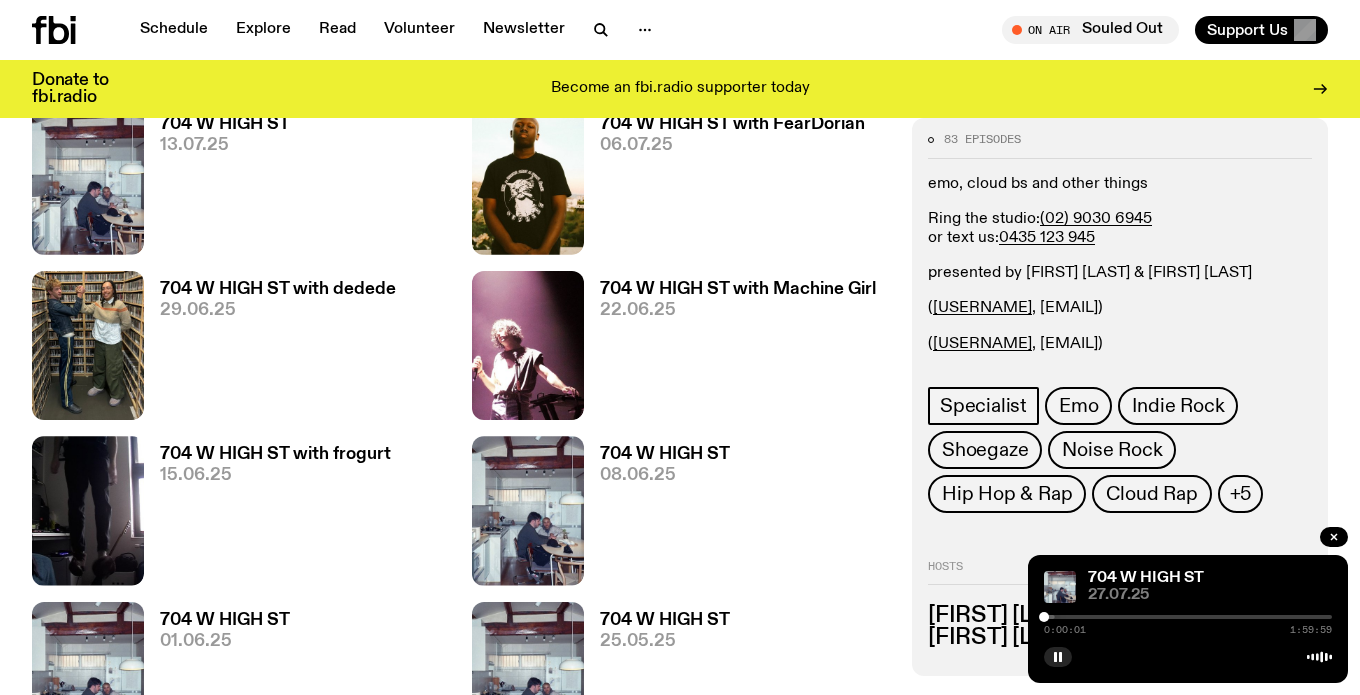 click at bounding box center (1188, 617) 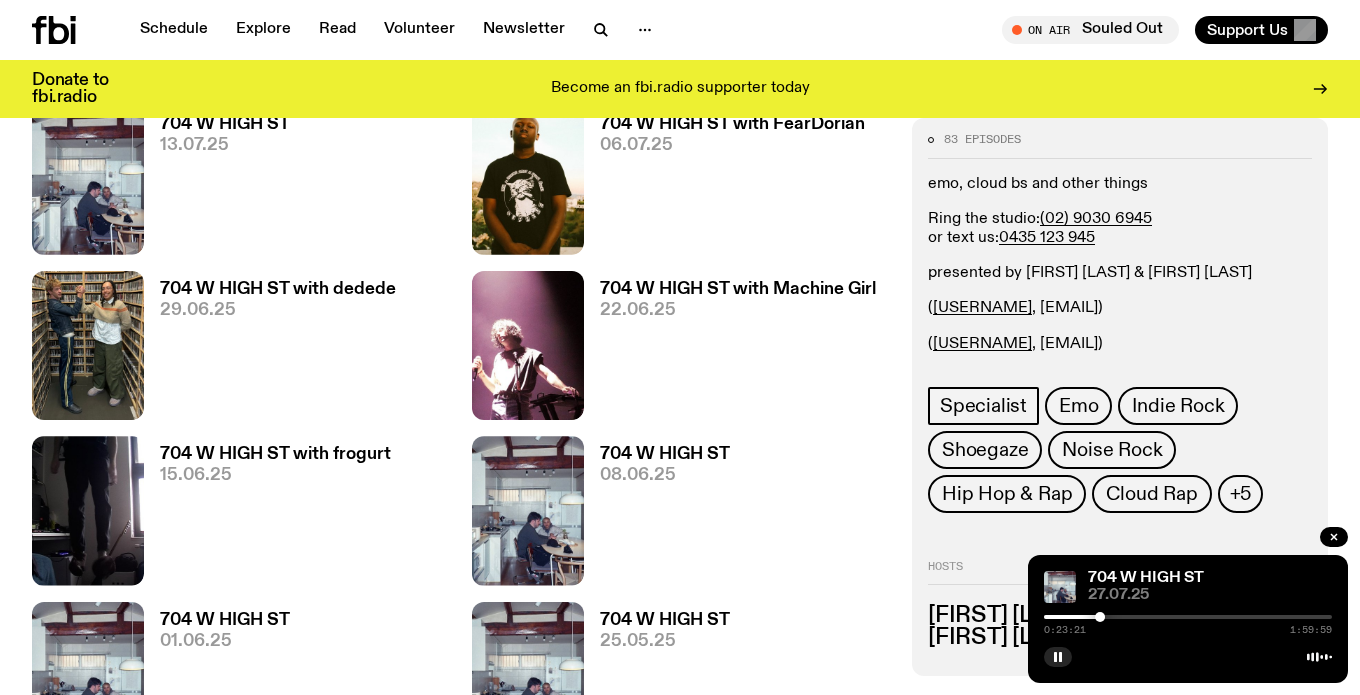 click on "0:23:21 1:59:59" at bounding box center [1188, 623] 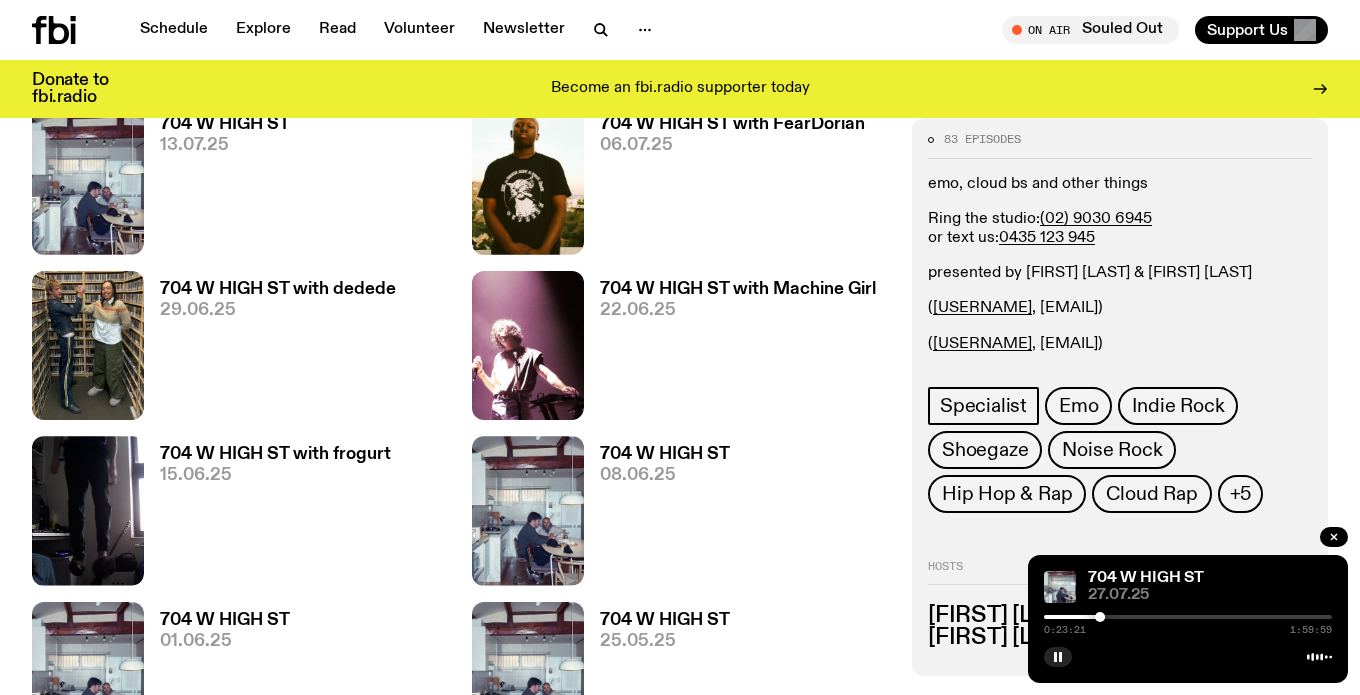 click on "0:23:21 1:59:59" at bounding box center [1188, 623] 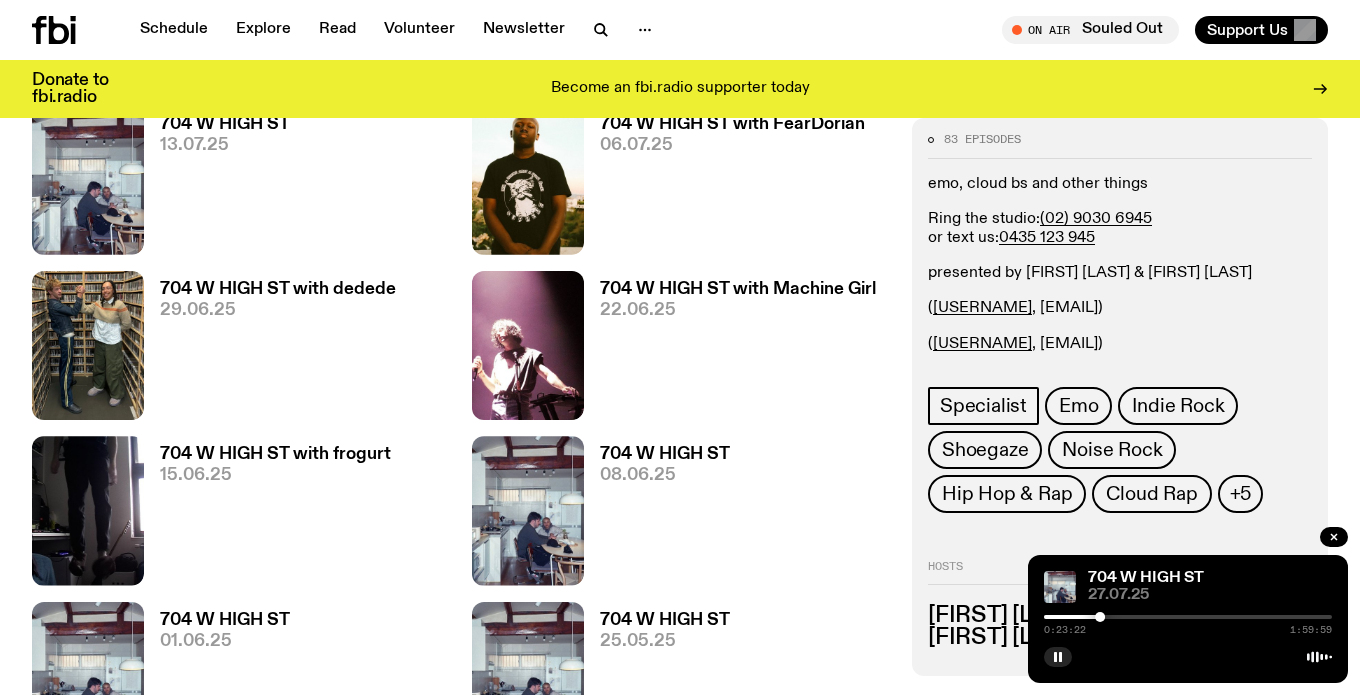 click at bounding box center (1188, 617) 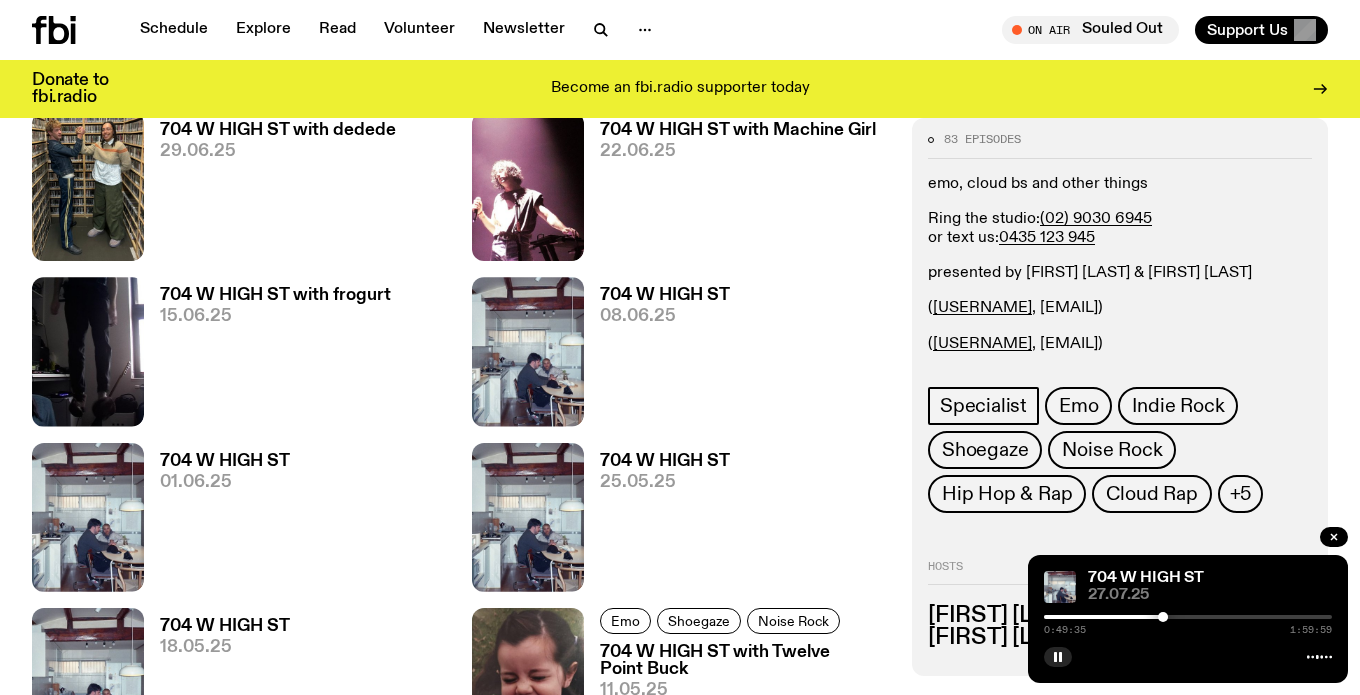 scroll, scrollTop: 1486, scrollLeft: 0, axis: vertical 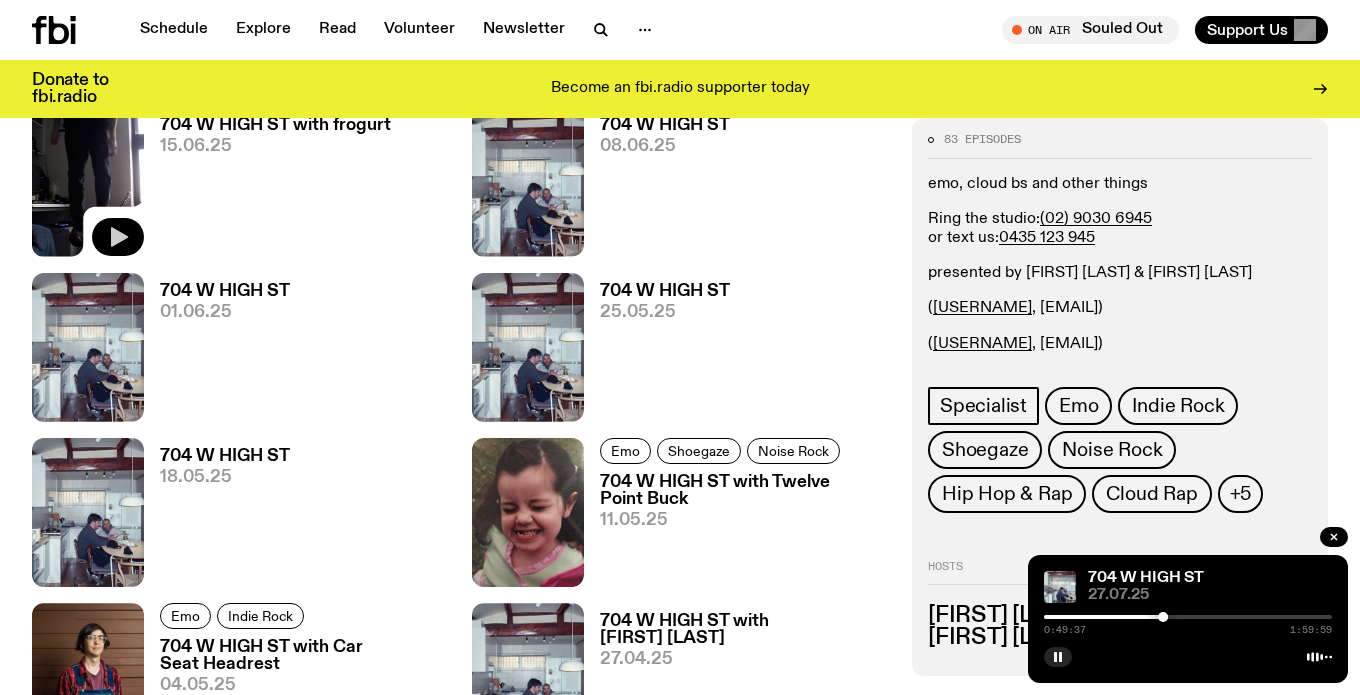 click 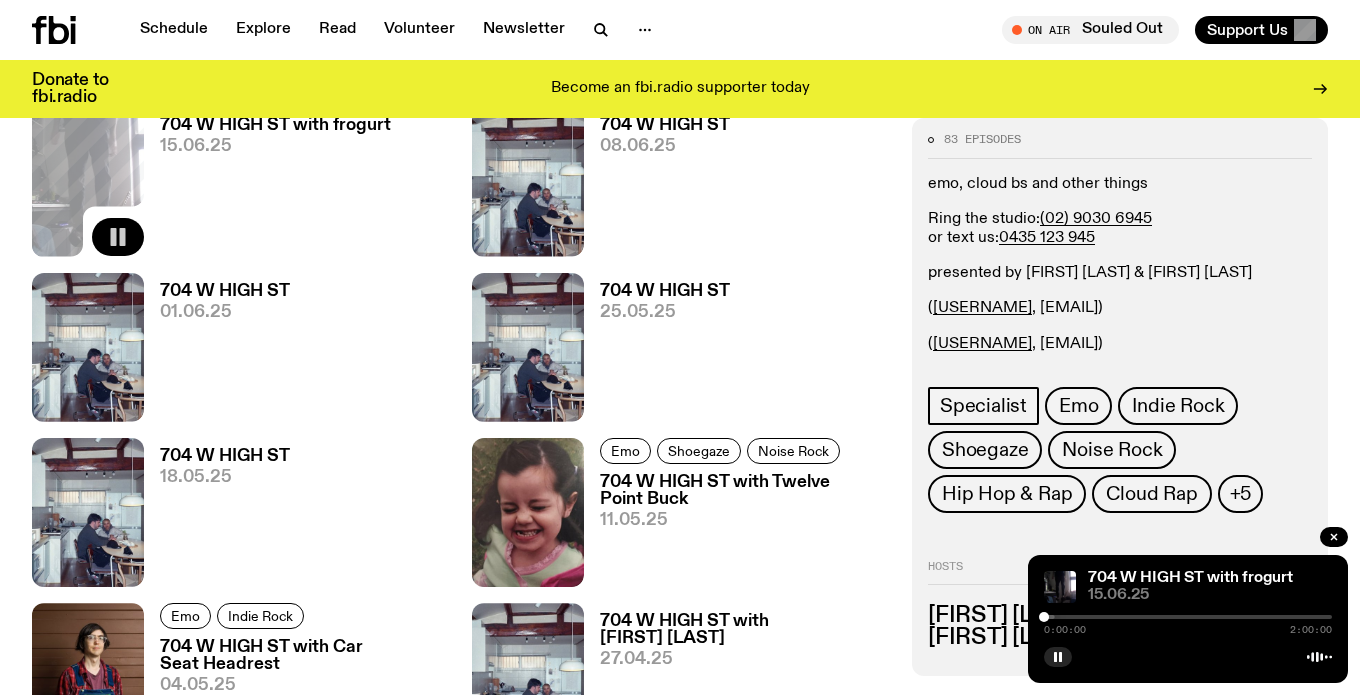 click at bounding box center [1188, 617] 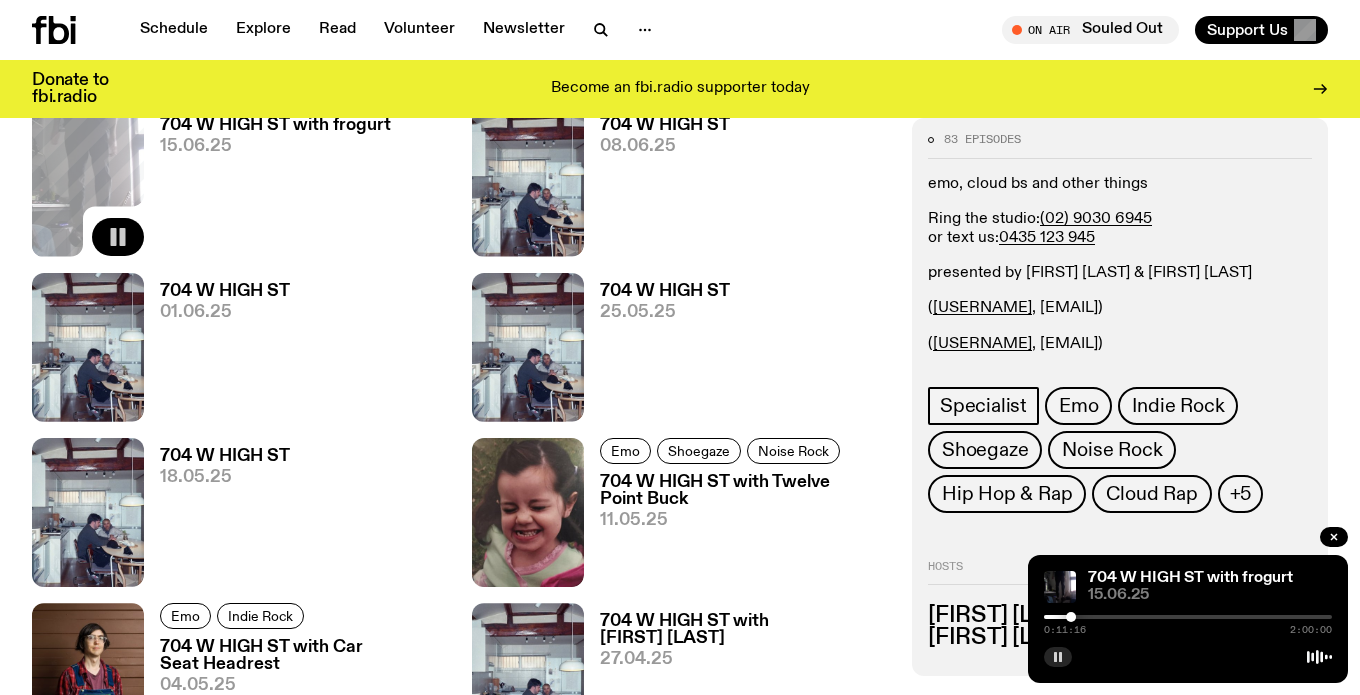 click 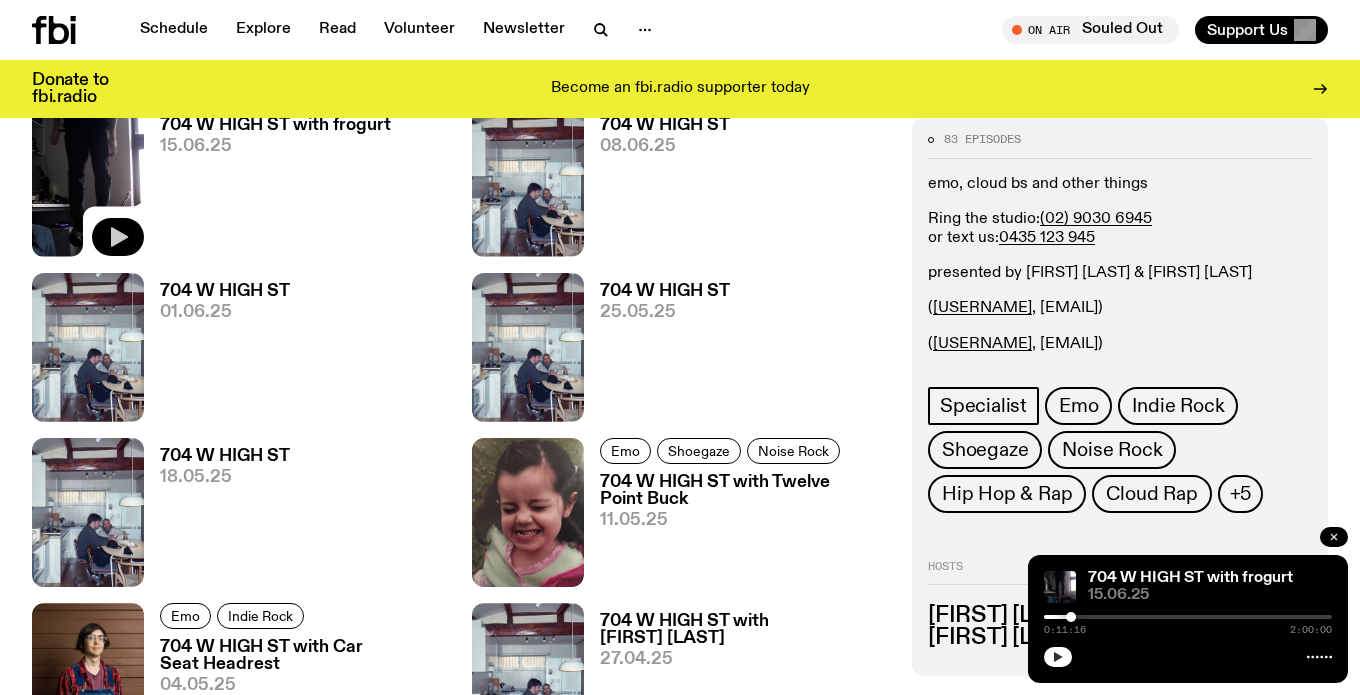 click 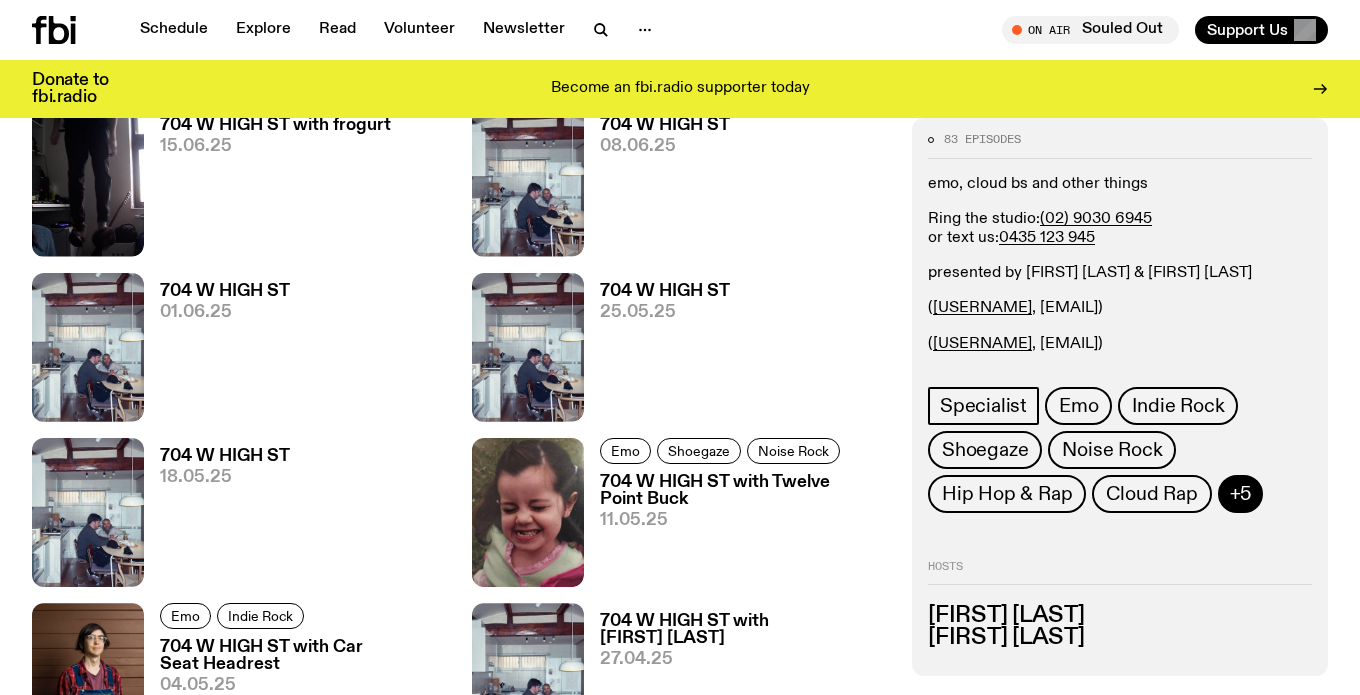 click on "+5" 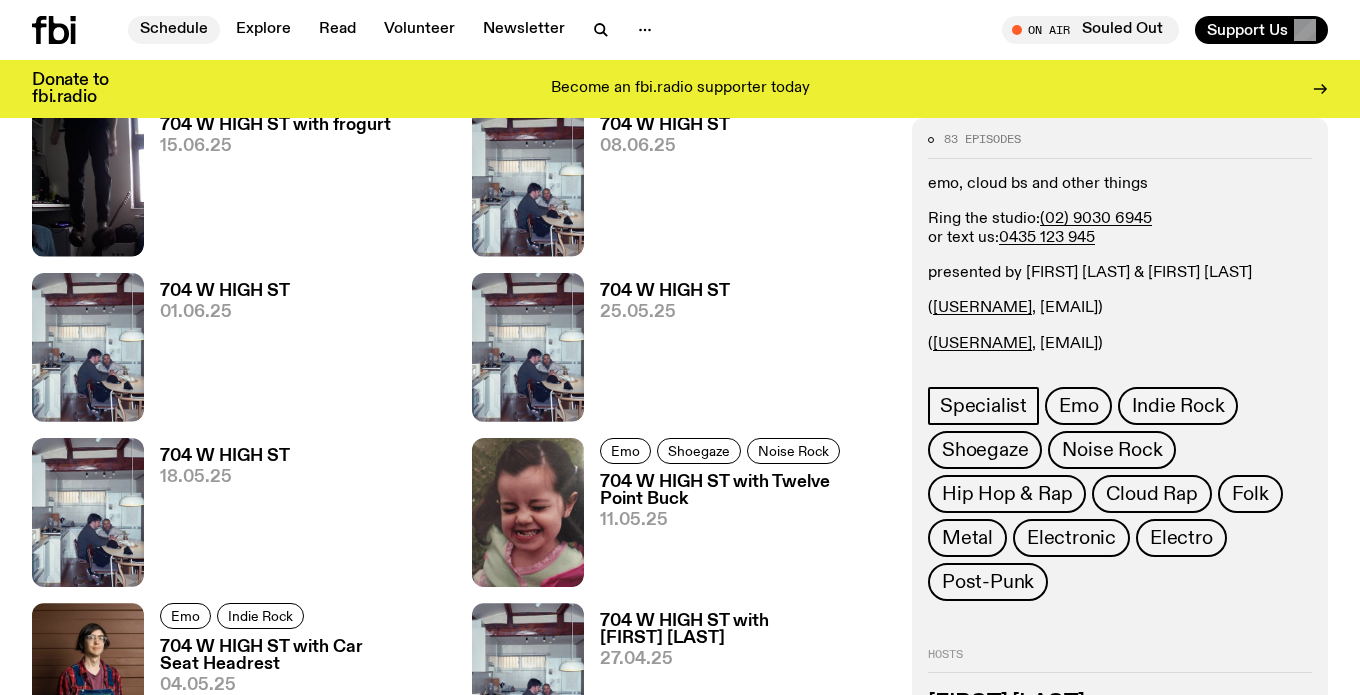 click on "Schedule" at bounding box center (174, 30) 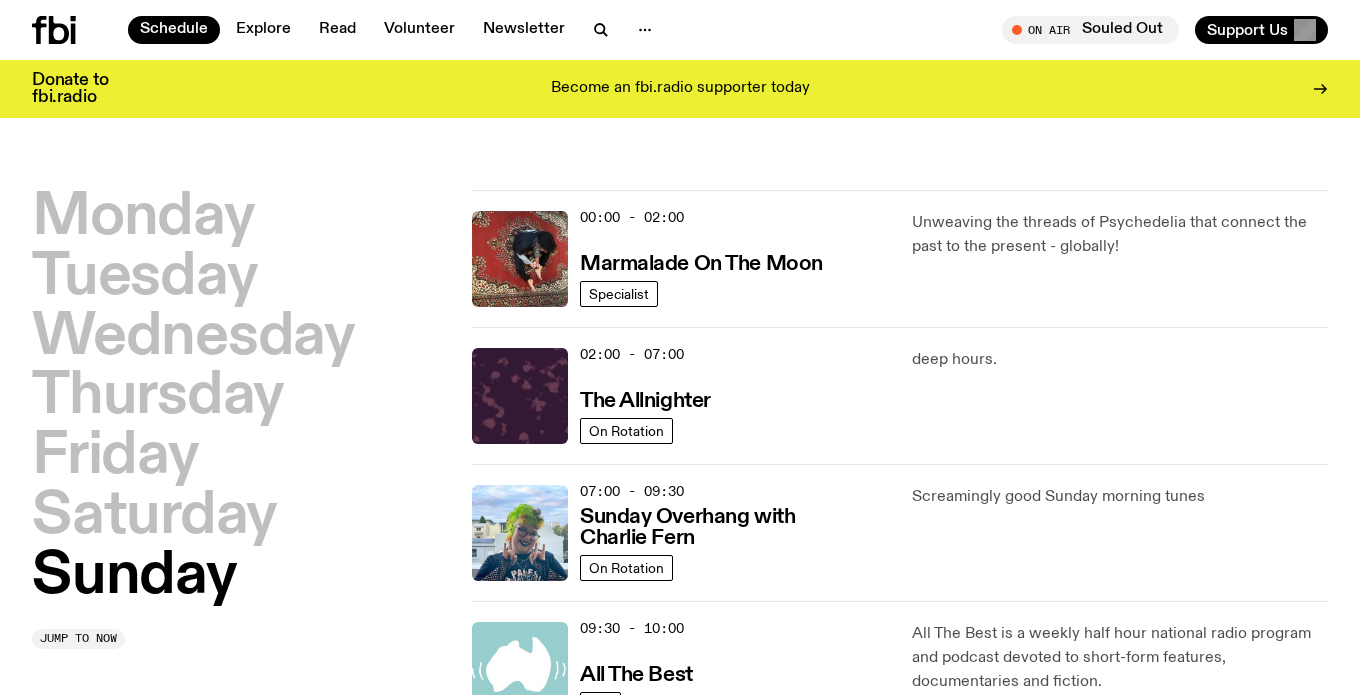 scroll, scrollTop: 39, scrollLeft: 0, axis: vertical 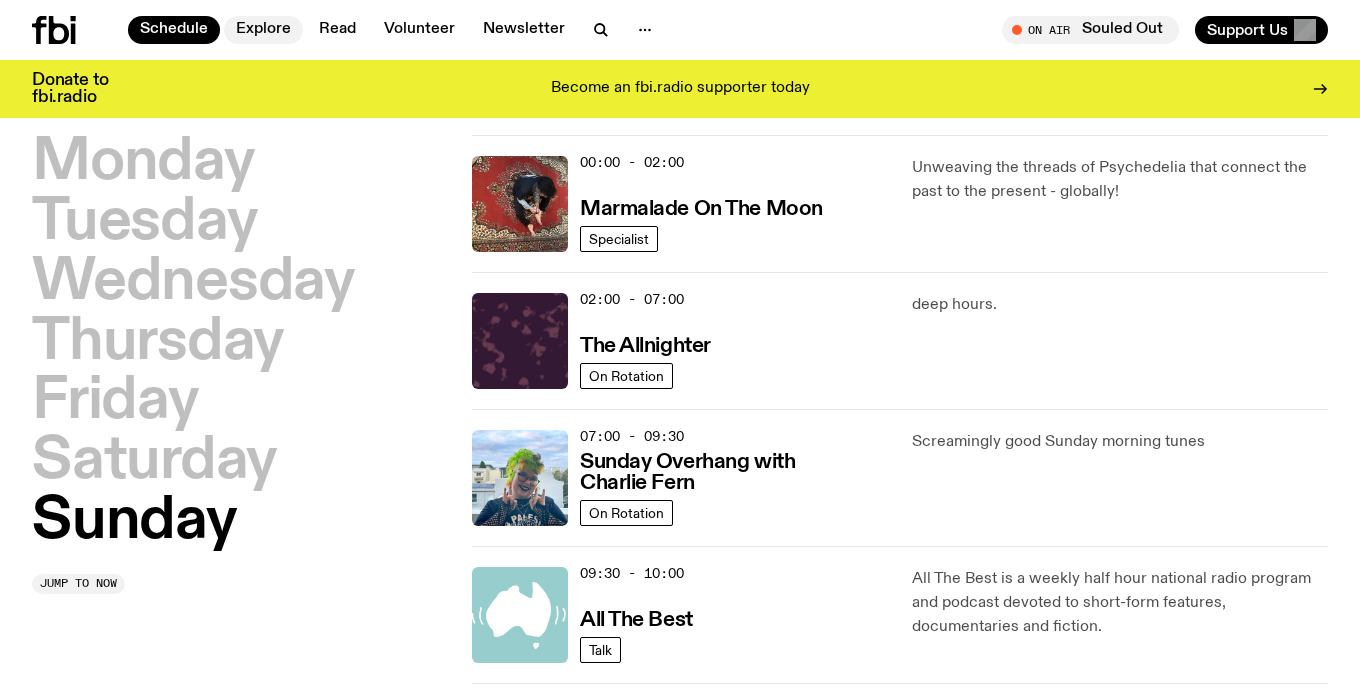 click on "Explore" at bounding box center [263, 30] 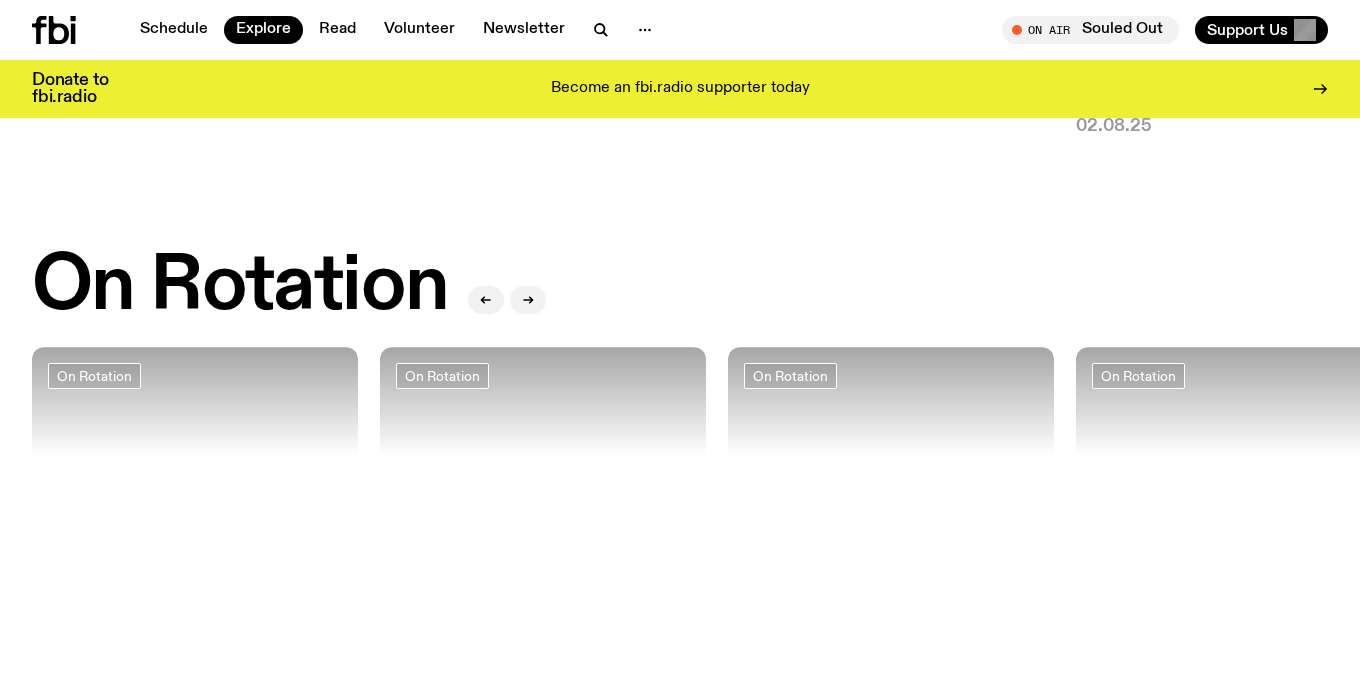 scroll, scrollTop: 548, scrollLeft: 0, axis: vertical 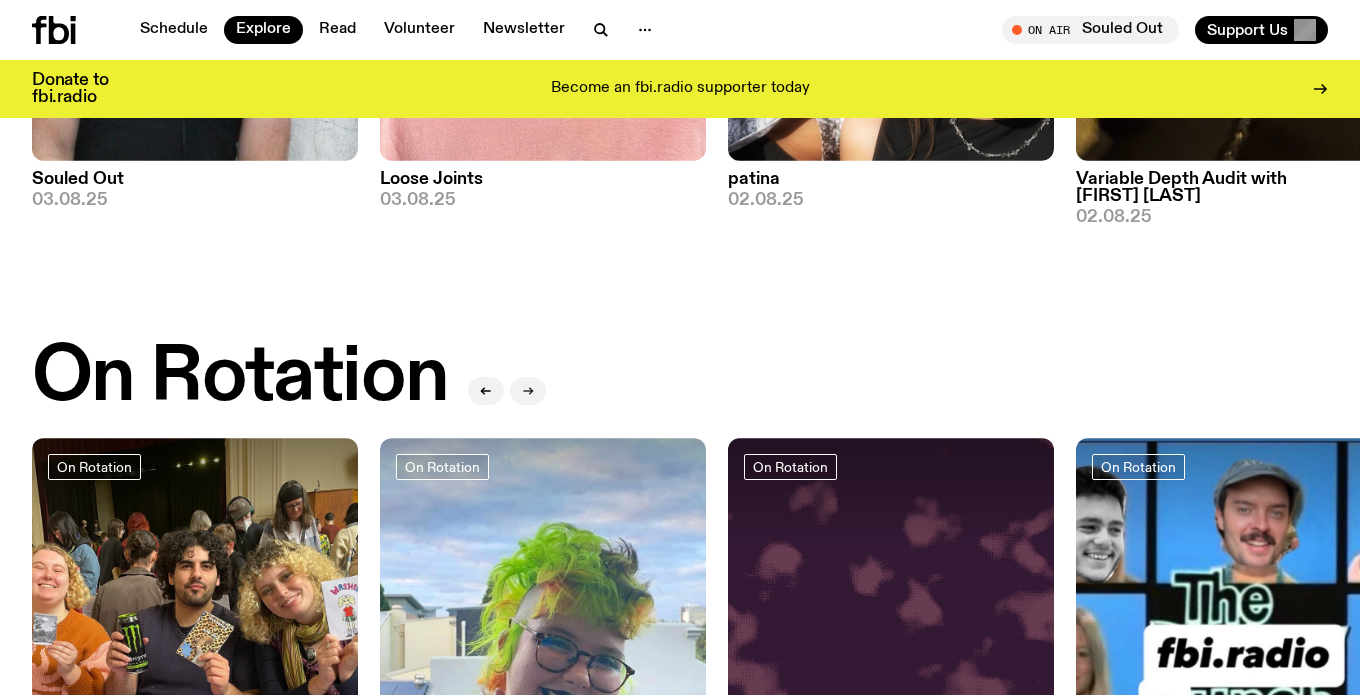 click 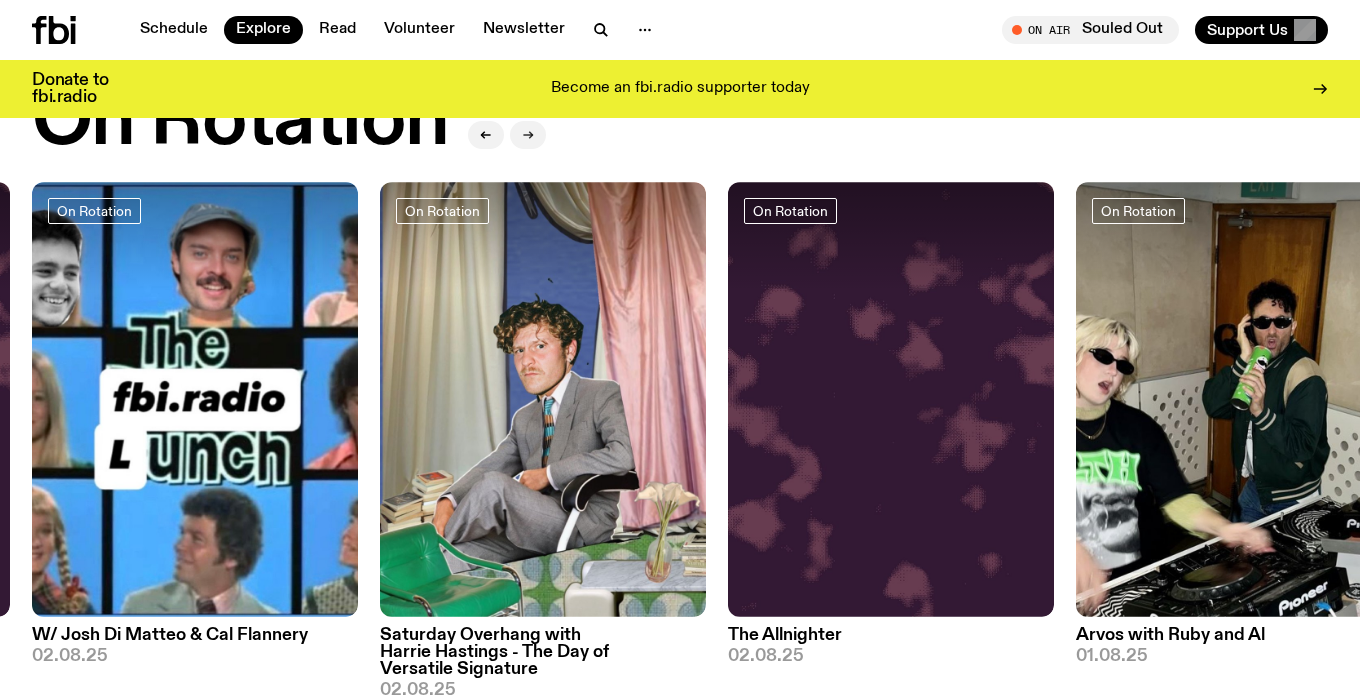 scroll, scrollTop: 779, scrollLeft: 0, axis: vertical 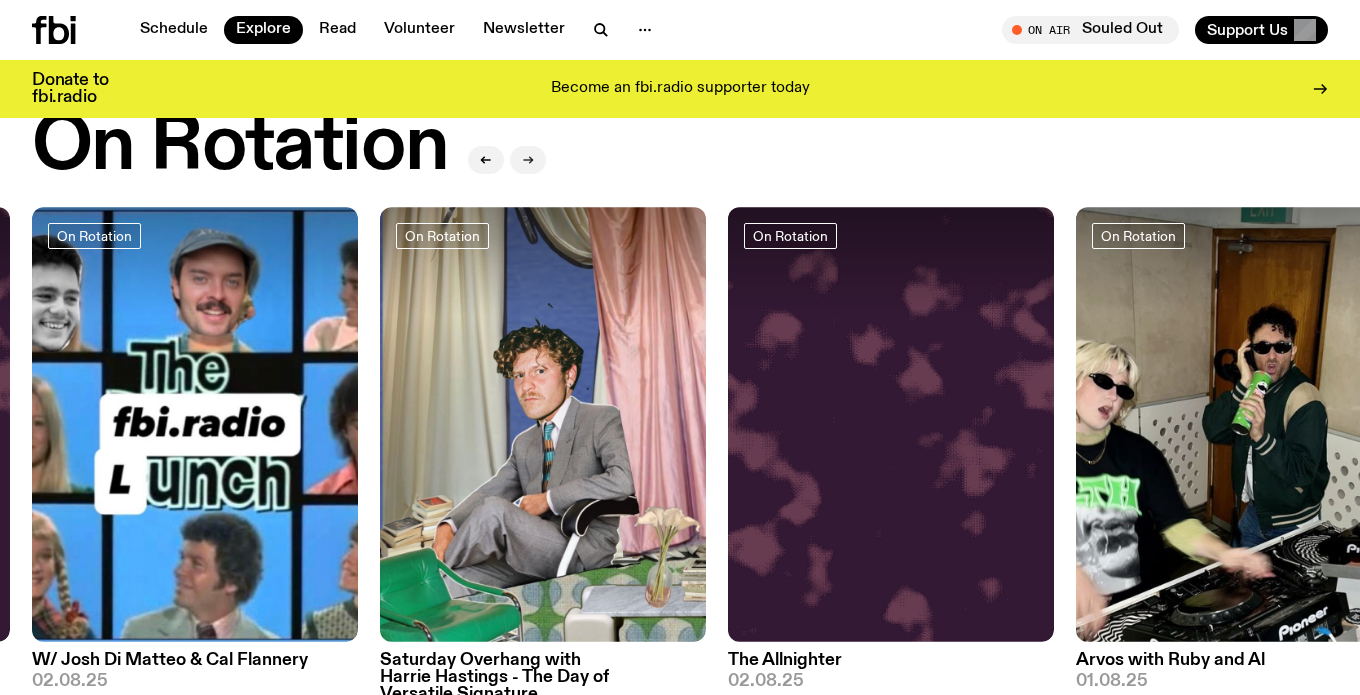 click 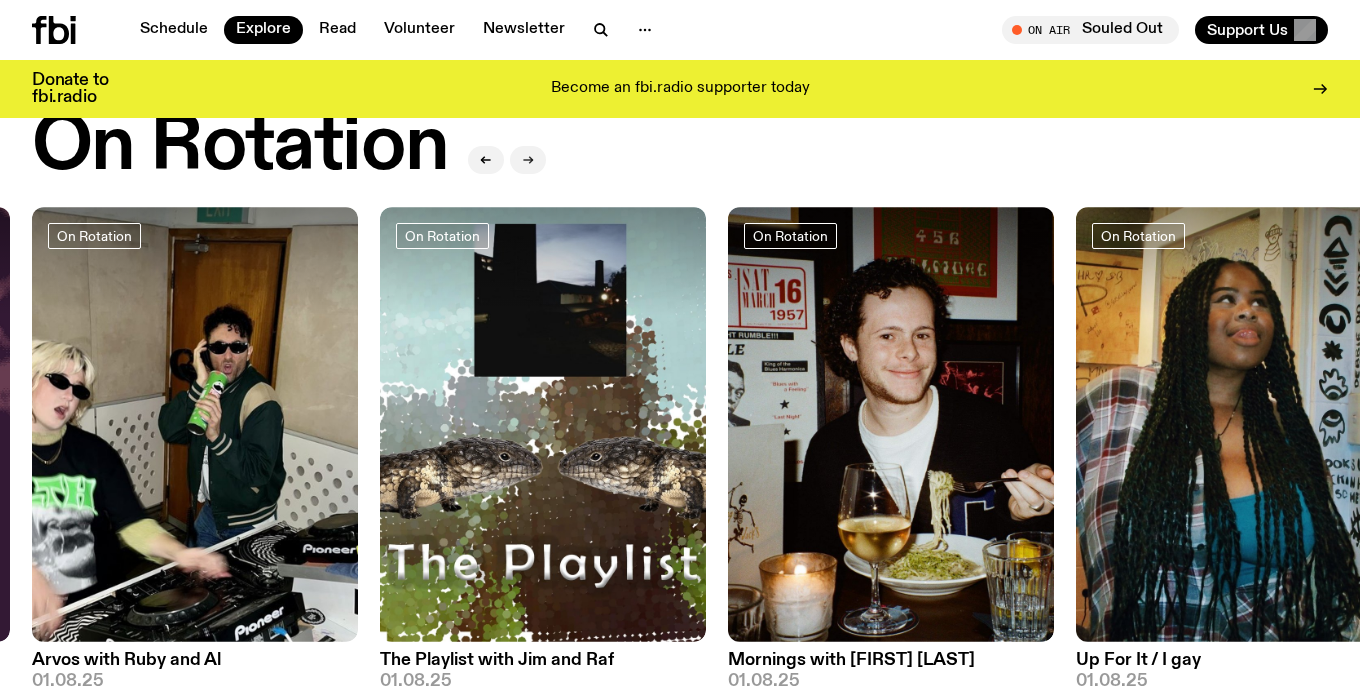 click 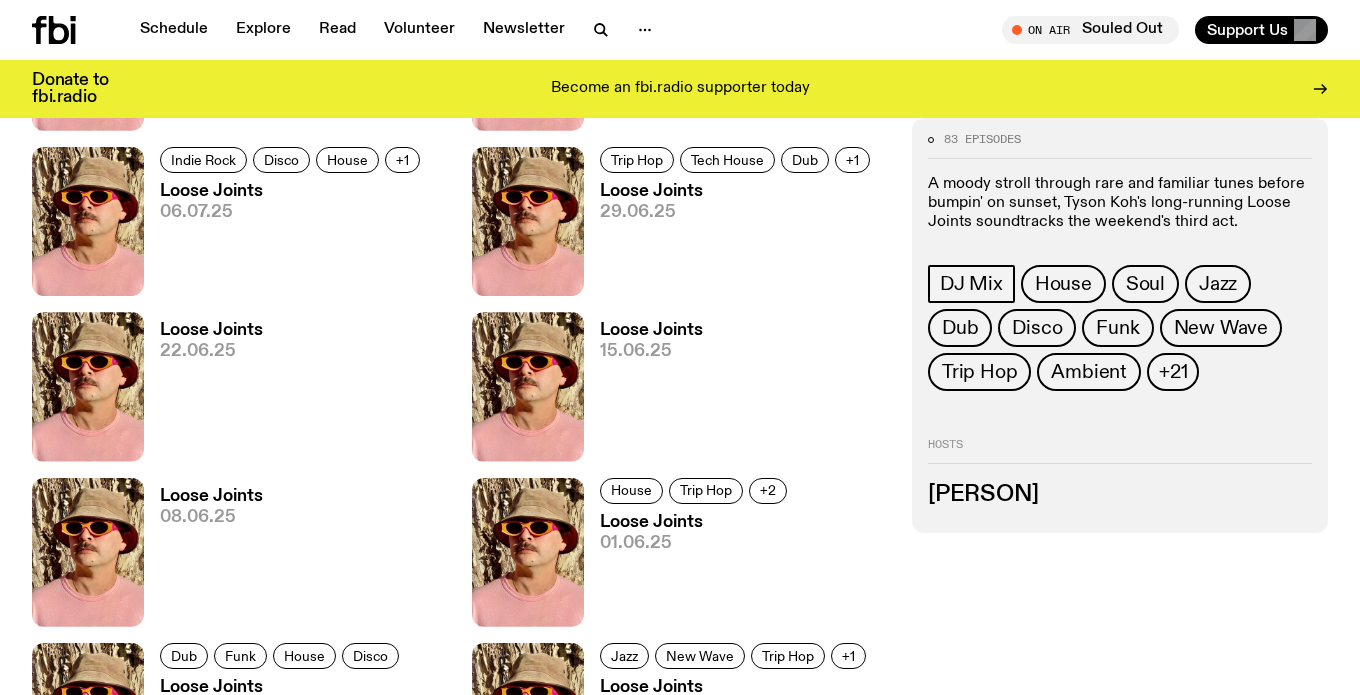 scroll, scrollTop: 1105, scrollLeft: 0, axis: vertical 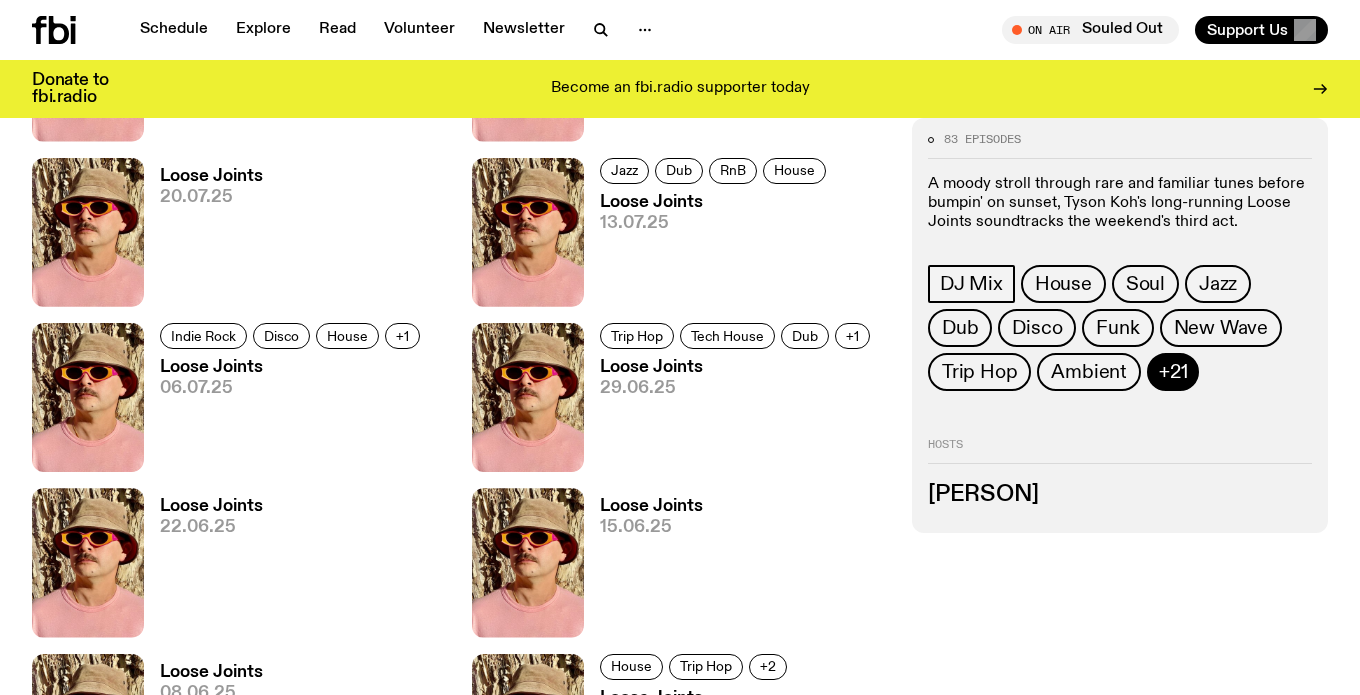 click on "+21" 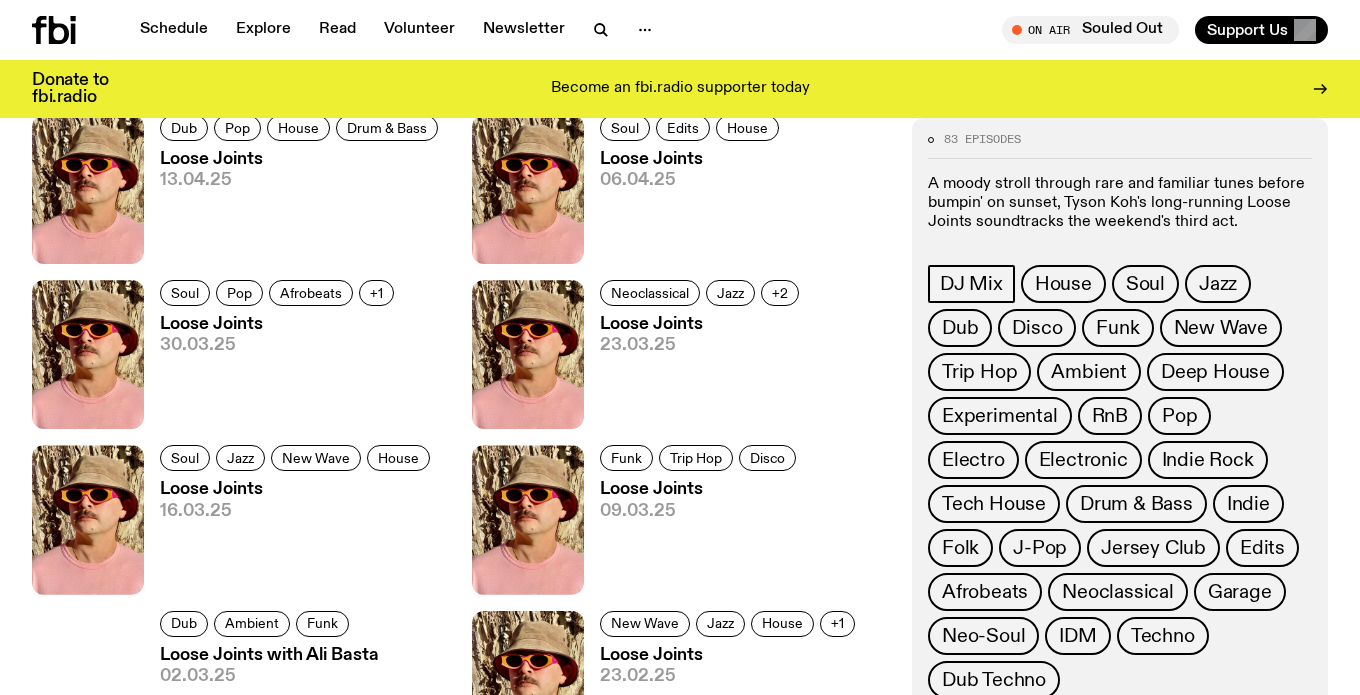 scroll, scrollTop: 2328, scrollLeft: 0, axis: vertical 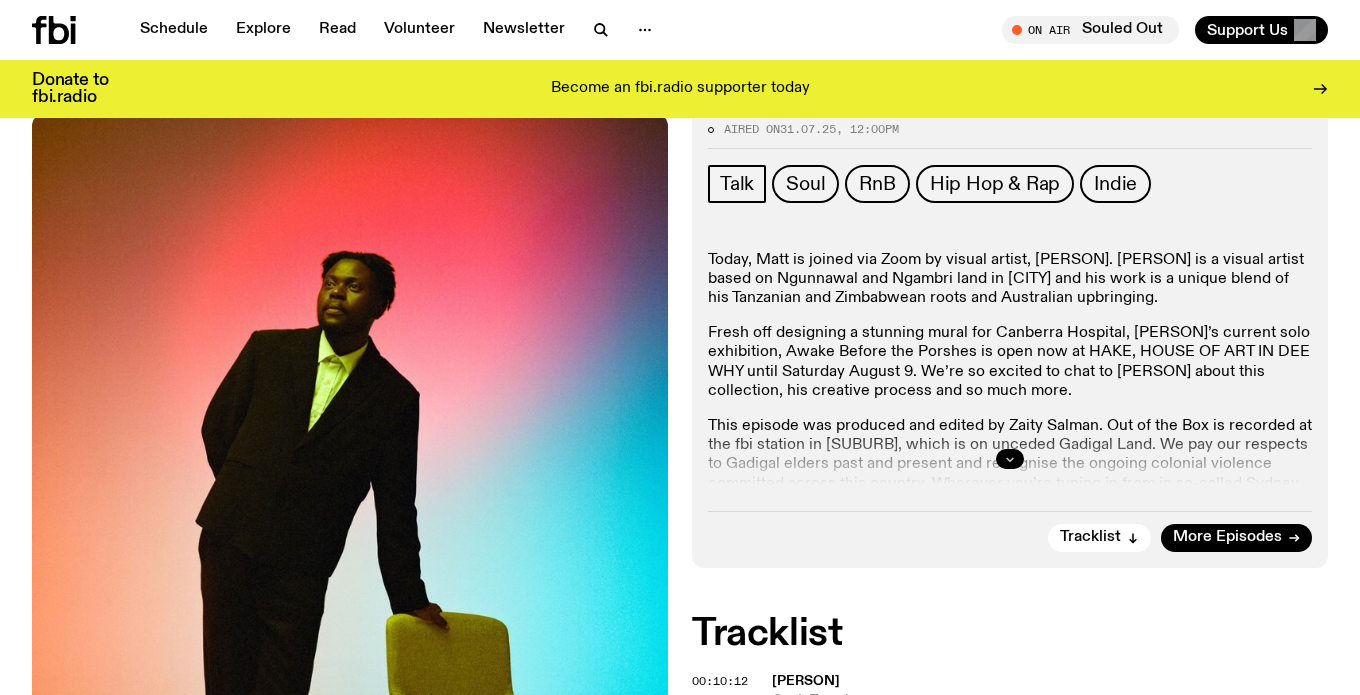 click at bounding box center [1010, 459] 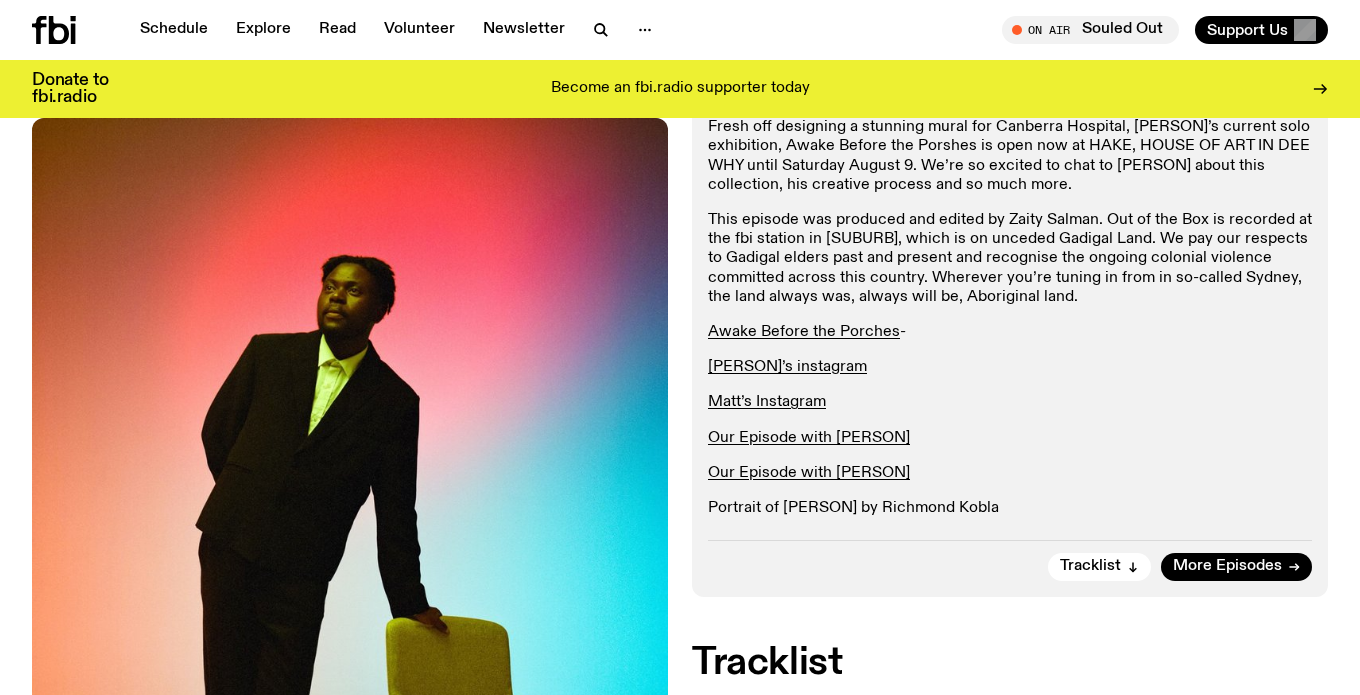 scroll, scrollTop: 478, scrollLeft: 0, axis: vertical 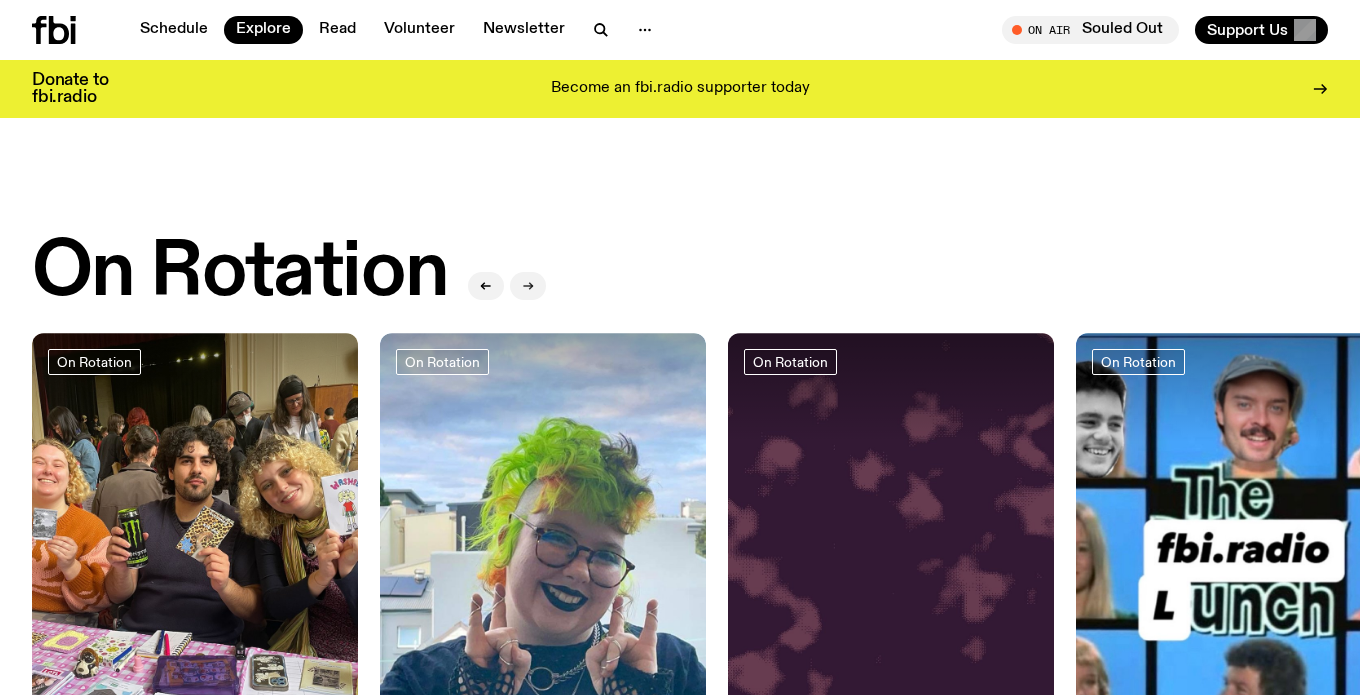 click 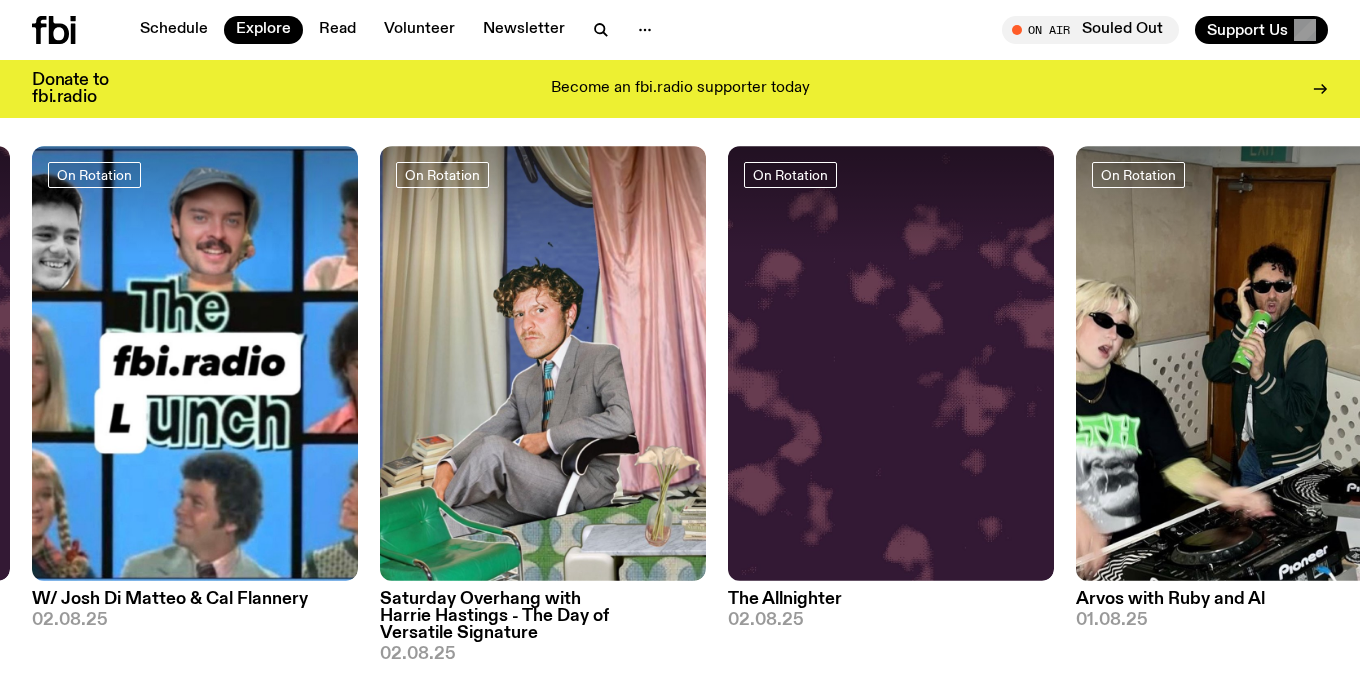 scroll, scrollTop: 834, scrollLeft: 0, axis: vertical 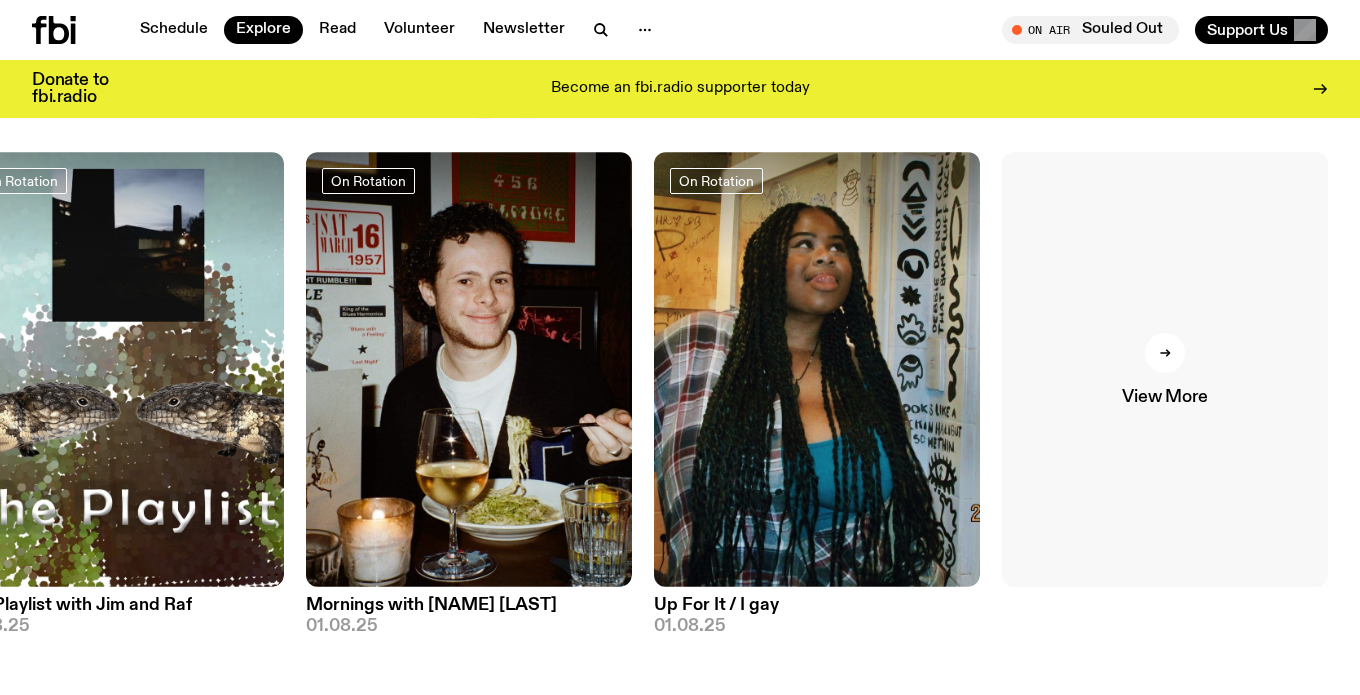 click at bounding box center (1165, 353) 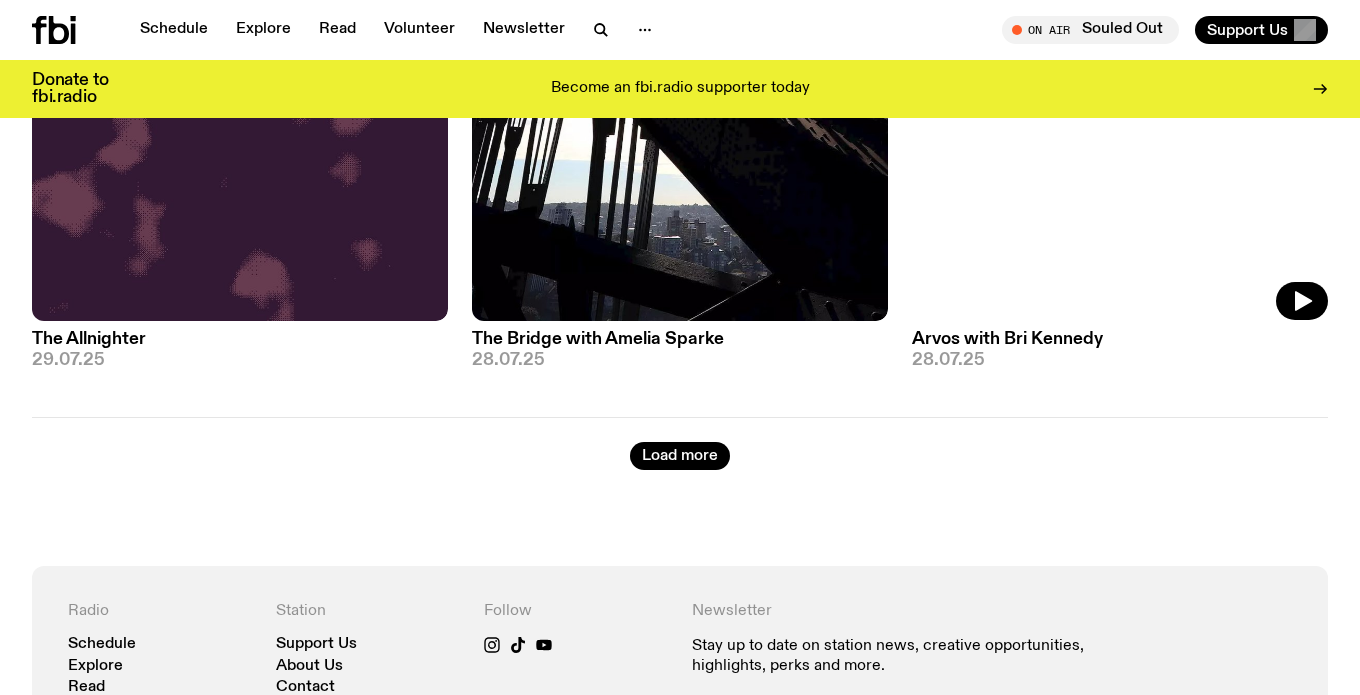 scroll, scrollTop: 5249, scrollLeft: 0, axis: vertical 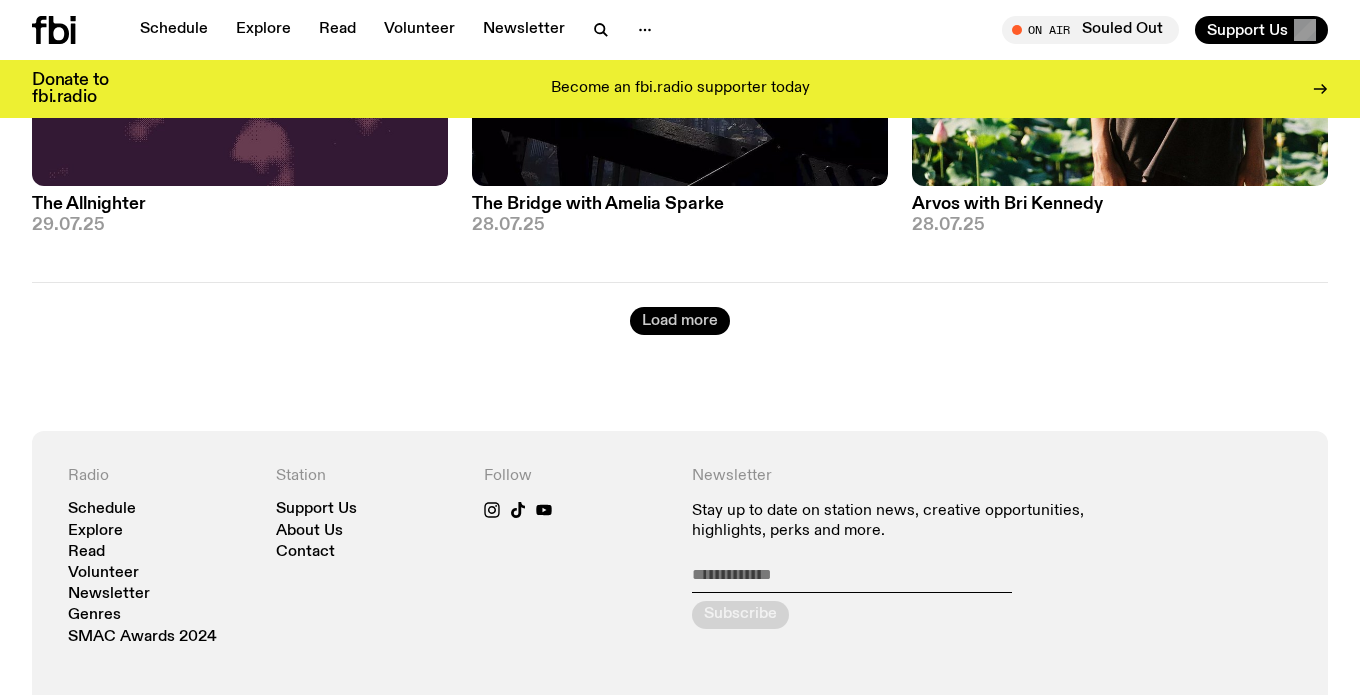click on "Load more" at bounding box center [680, 321] 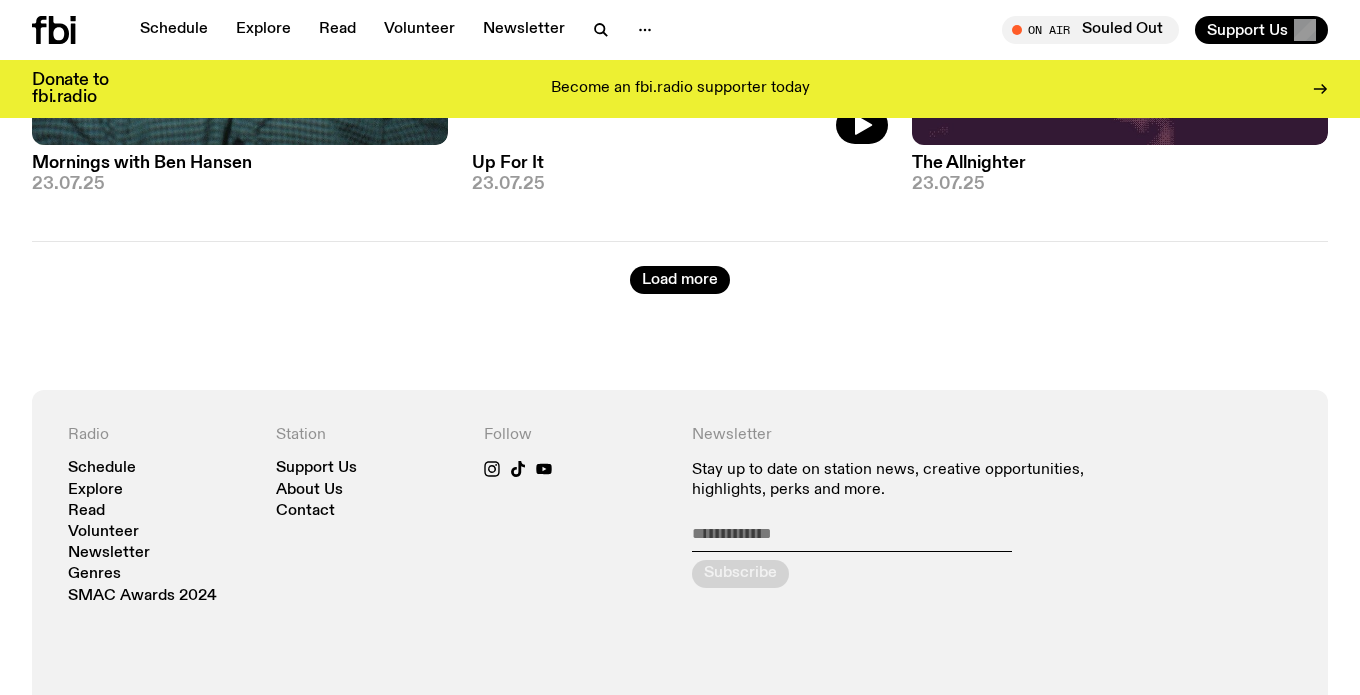 scroll, scrollTop: 10430, scrollLeft: 0, axis: vertical 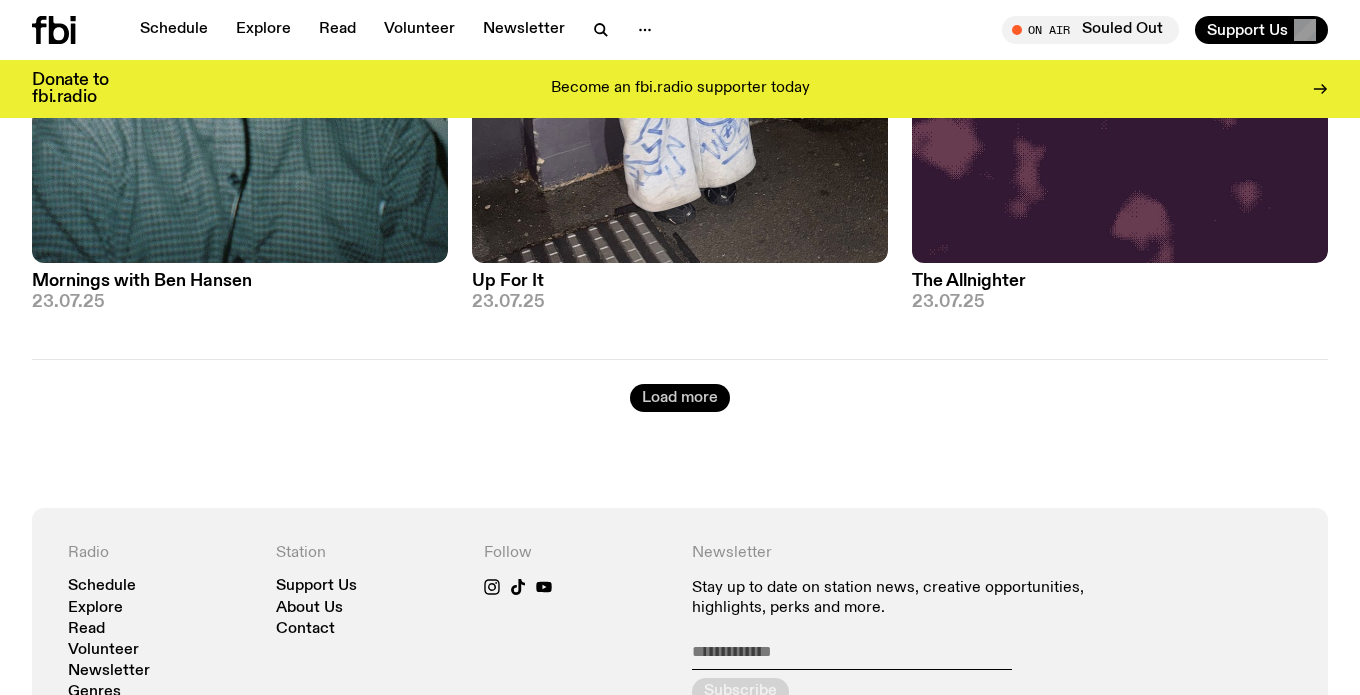 click on "Load more" at bounding box center (680, 398) 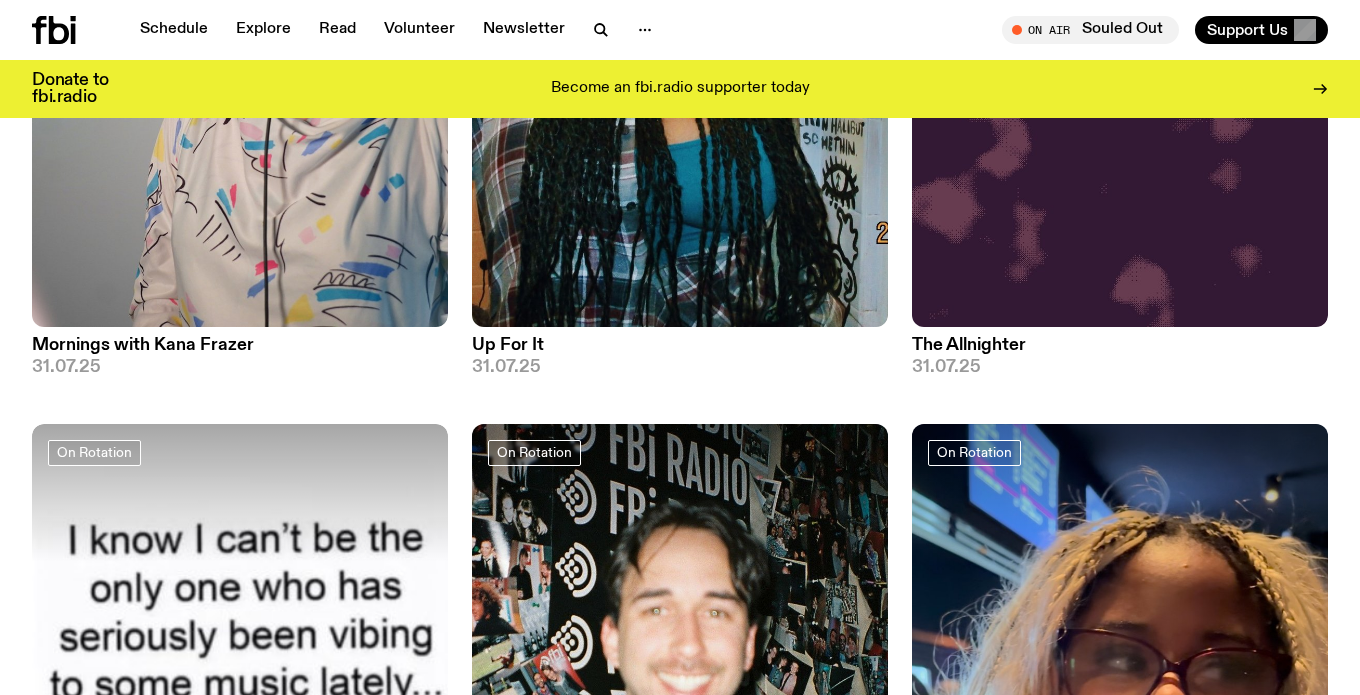 scroll, scrollTop: 3157, scrollLeft: 0, axis: vertical 